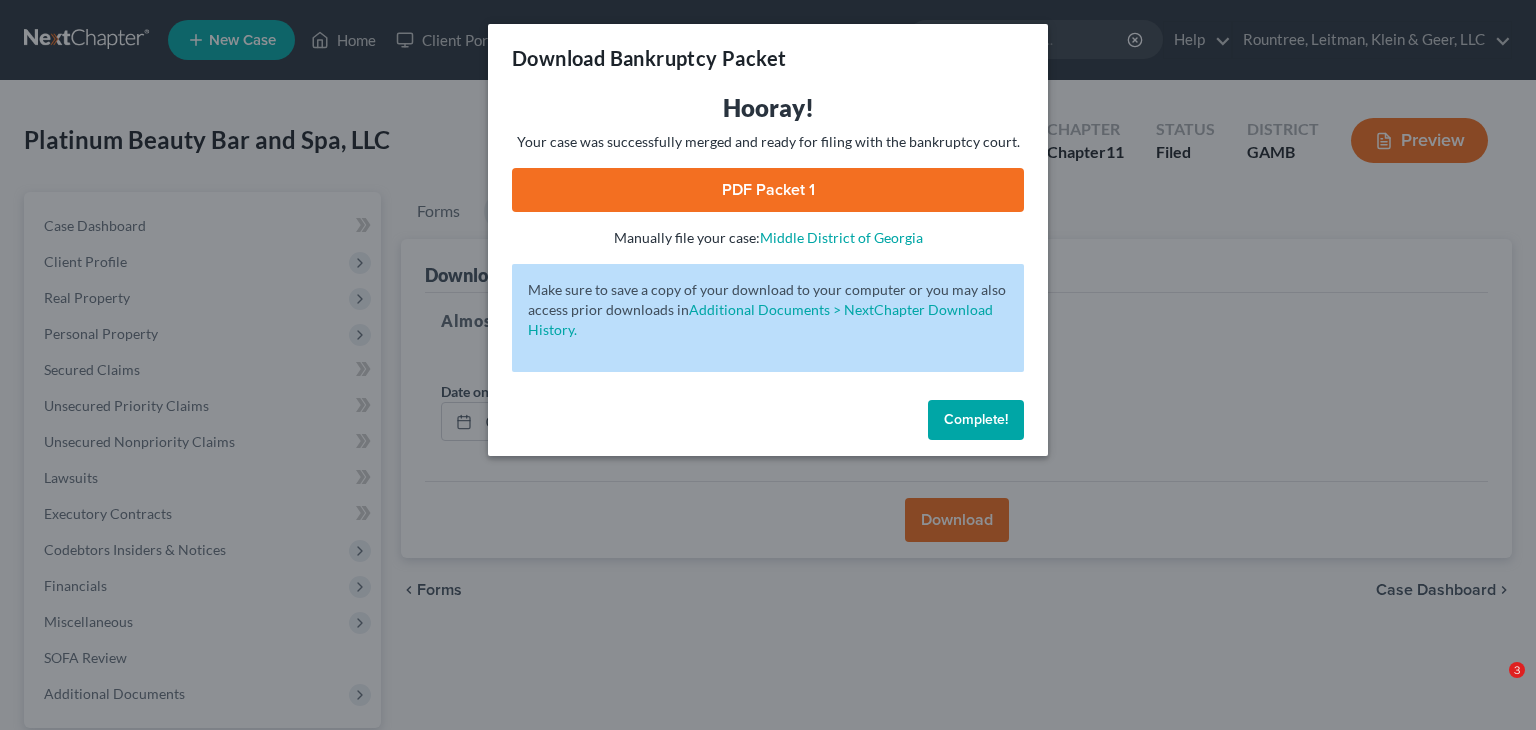 scroll, scrollTop: 188, scrollLeft: 0, axis: vertical 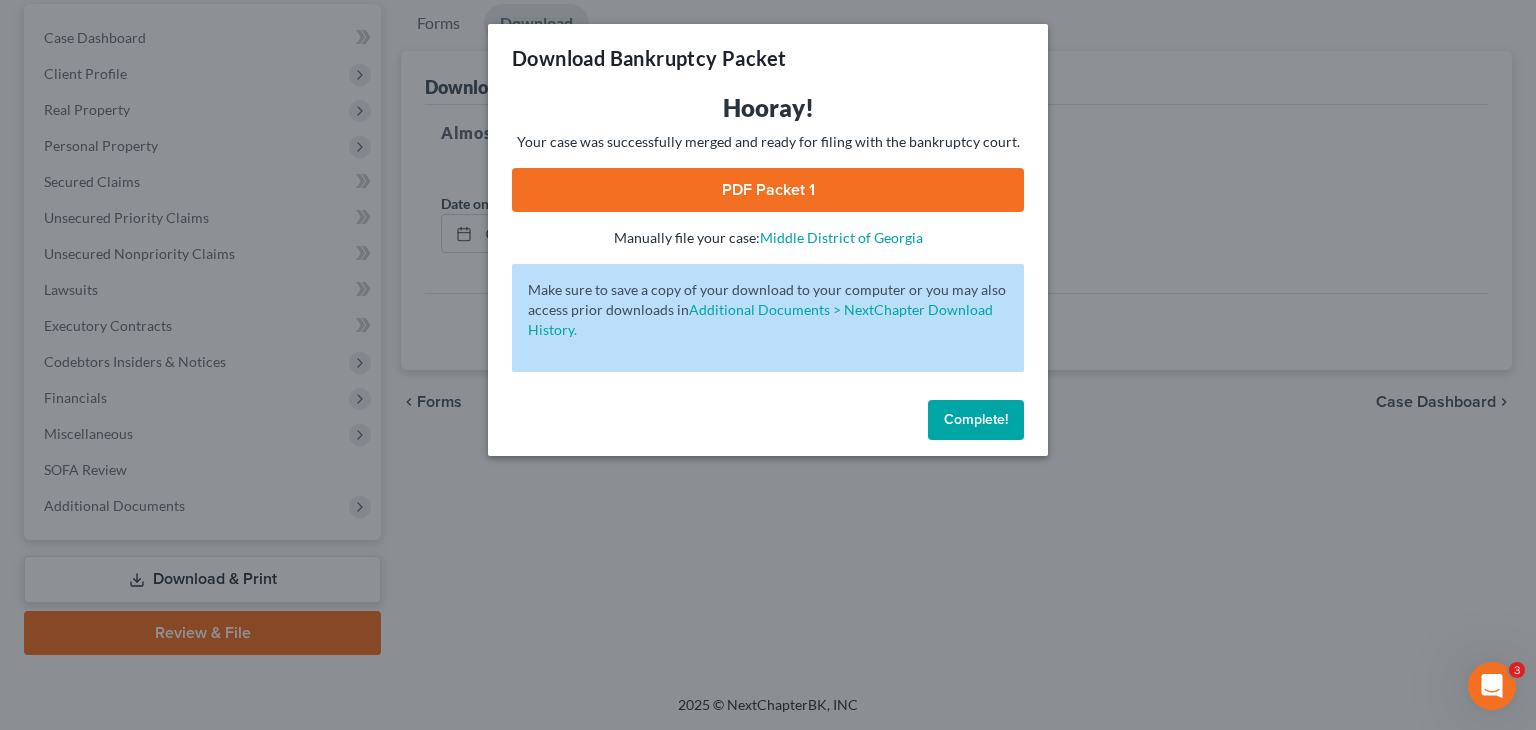 type 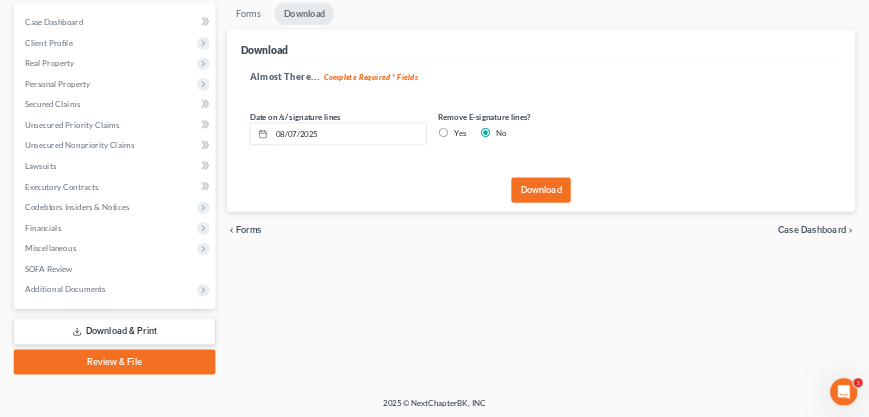 scroll, scrollTop: 188, scrollLeft: 0, axis: vertical 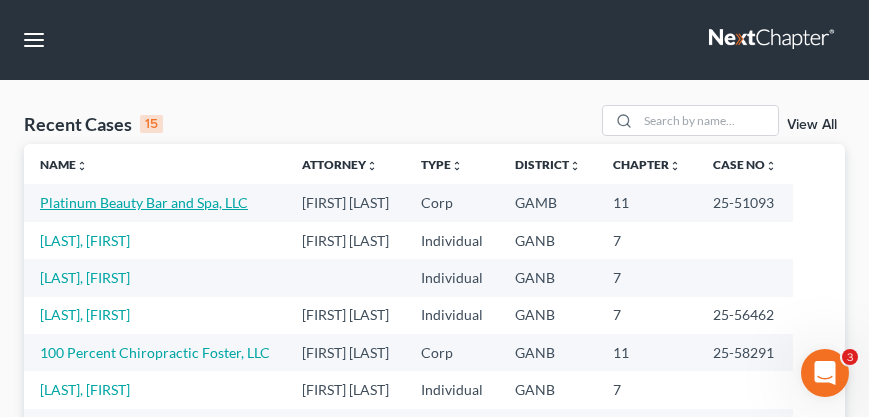 click on "Platinum Beauty Bar and Spa, LLC" at bounding box center [144, 202] 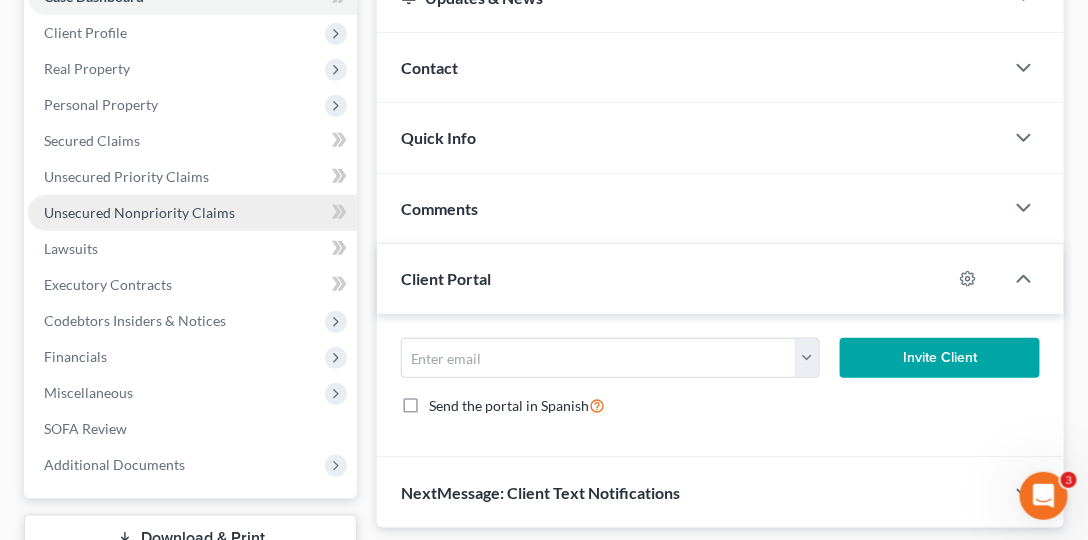 scroll, scrollTop: 285, scrollLeft: 0, axis: vertical 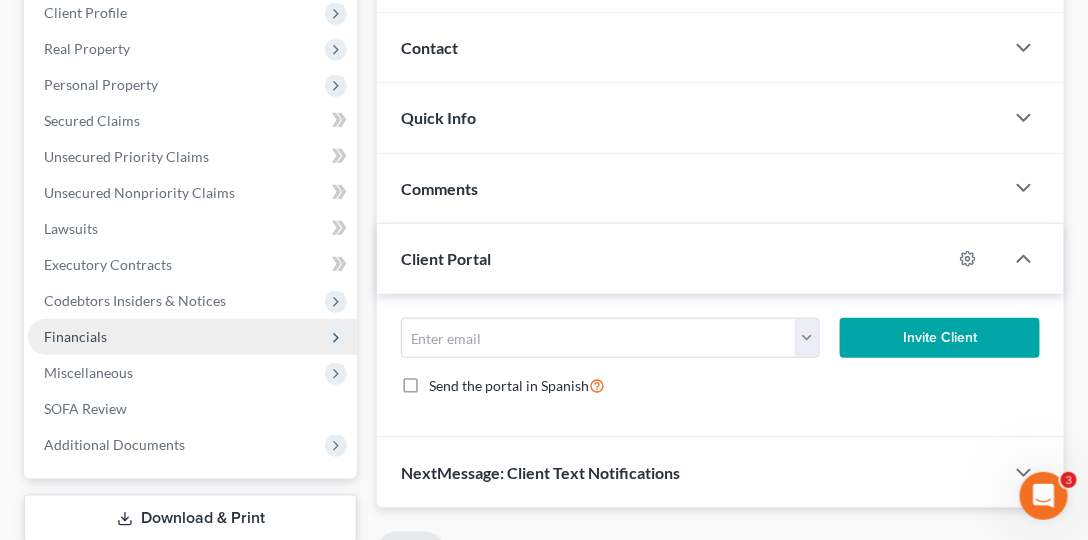 click on "Financials" at bounding box center [75, 336] 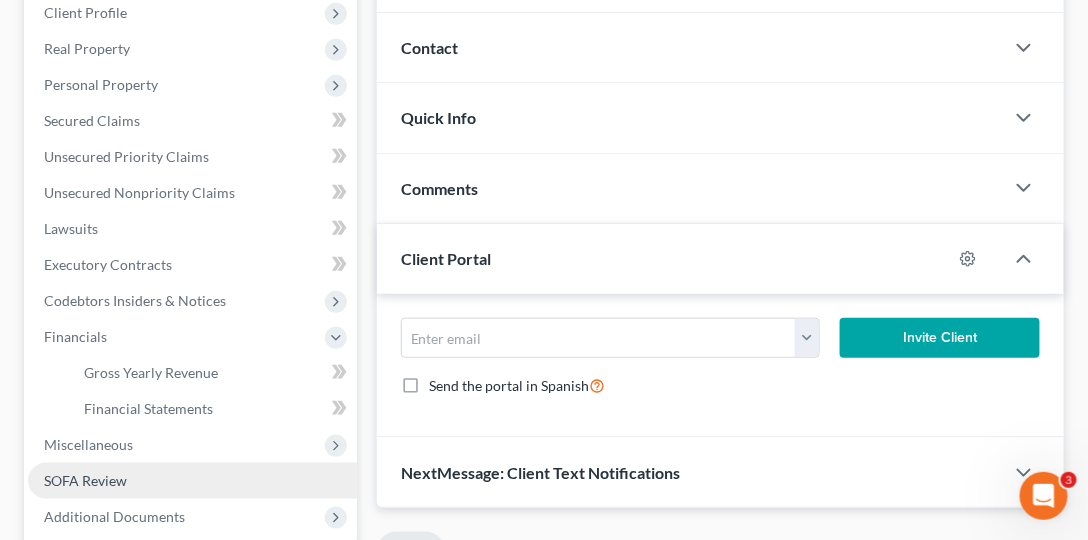 click on "SOFA Review" at bounding box center [85, 480] 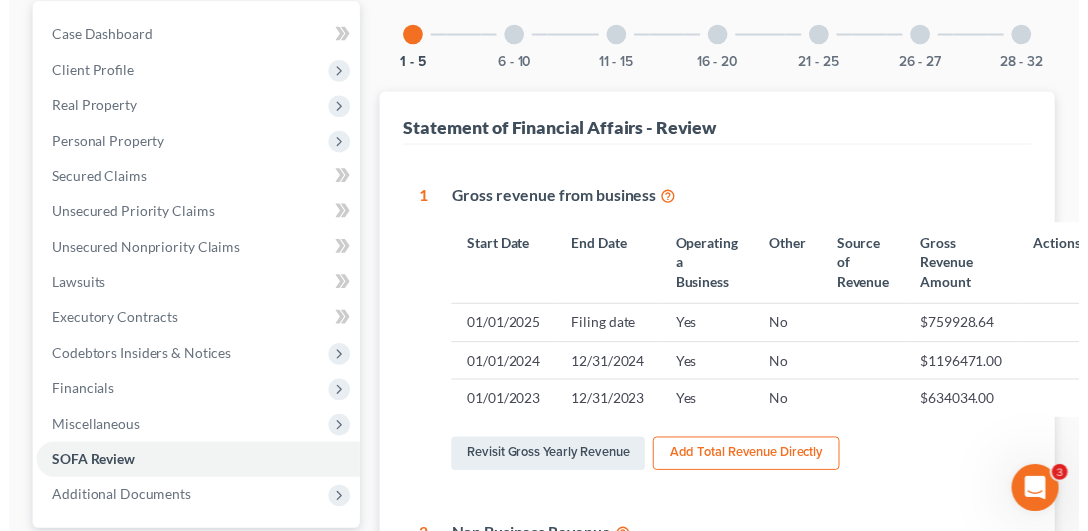 scroll, scrollTop: 0, scrollLeft: 0, axis: both 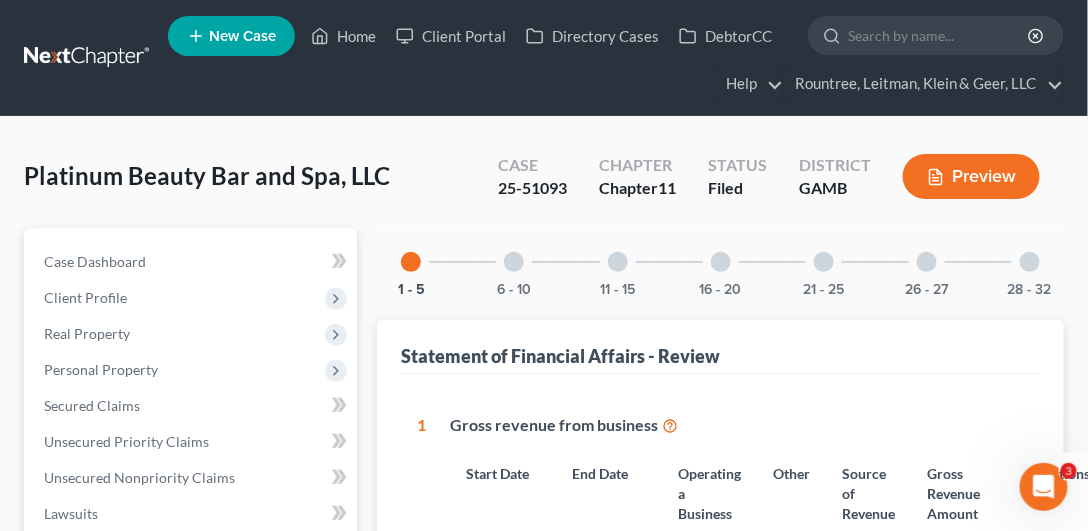 click at bounding box center [618, 262] 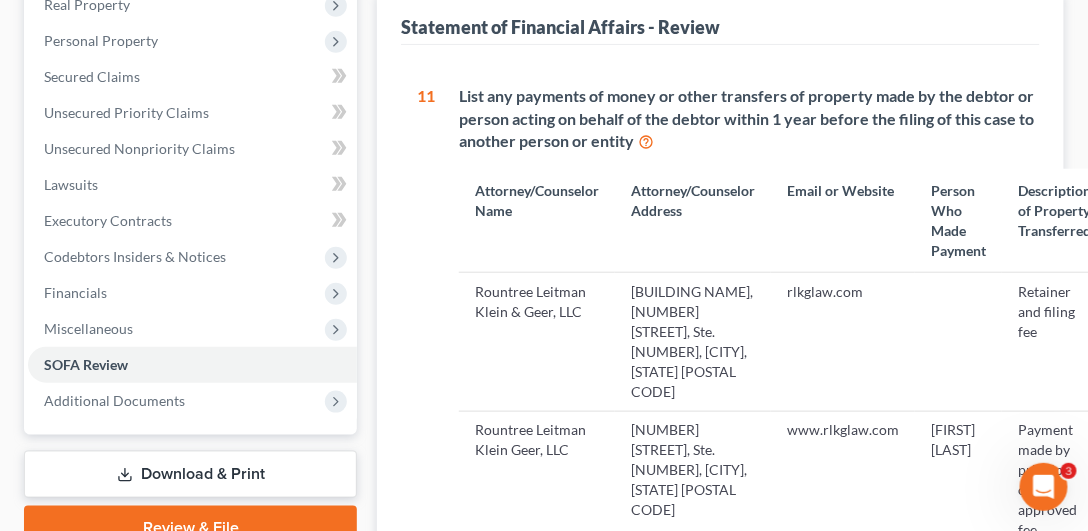 scroll, scrollTop: 342, scrollLeft: 0, axis: vertical 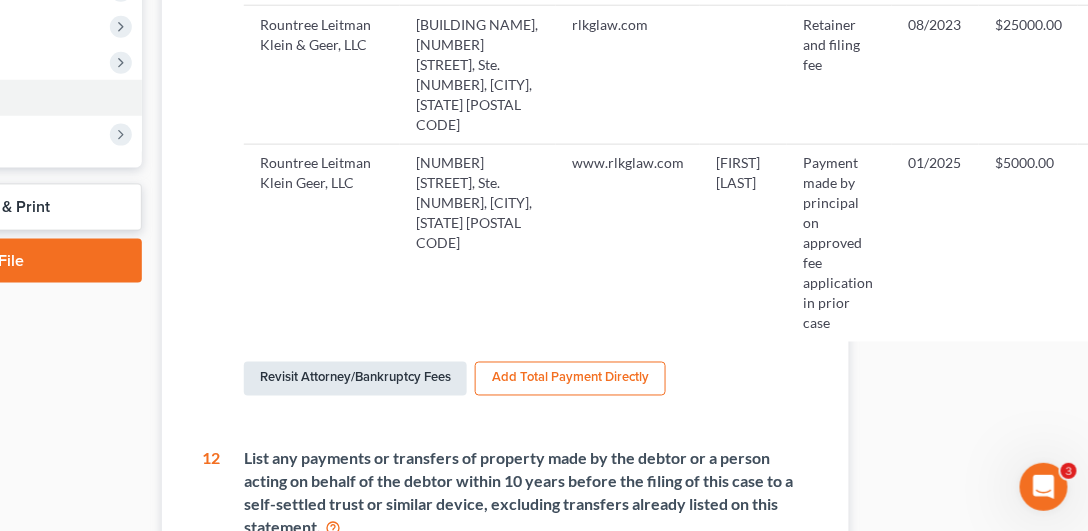 click on "Revisit Attorney/Bankruptcy Fees" at bounding box center [355, 379] 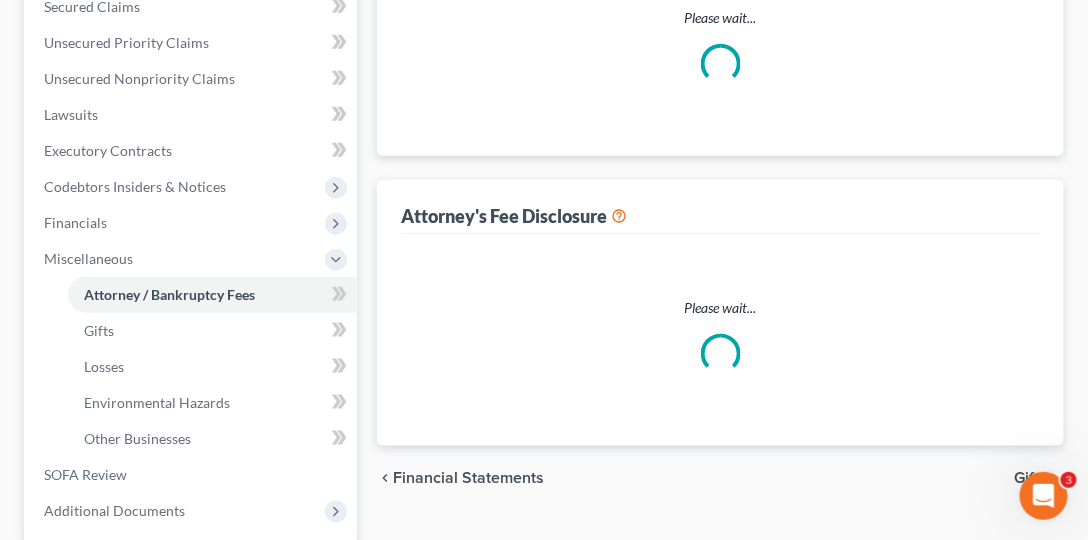 select on "2" 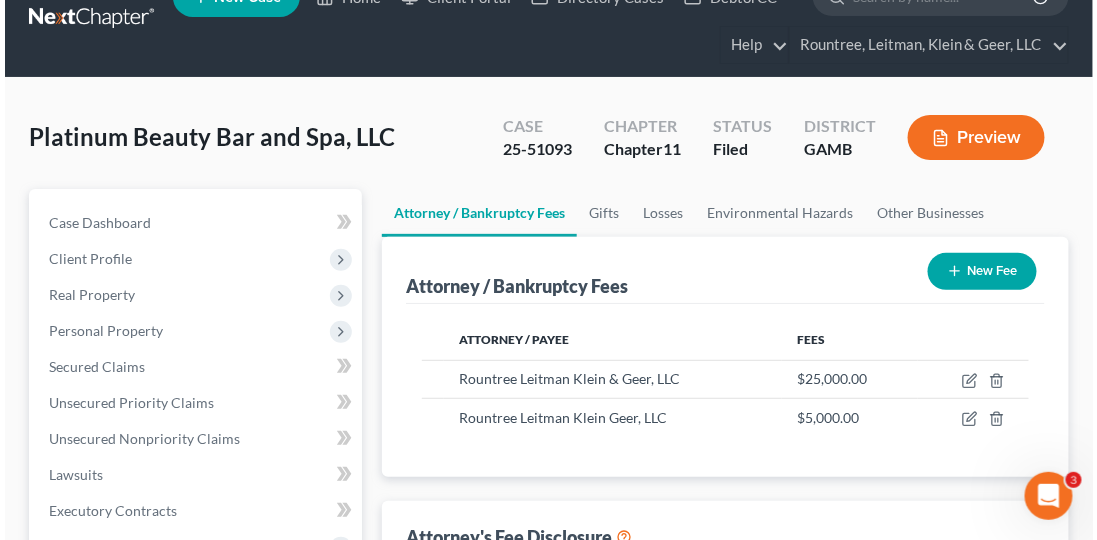 scroll, scrollTop: 0, scrollLeft: 0, axis: both 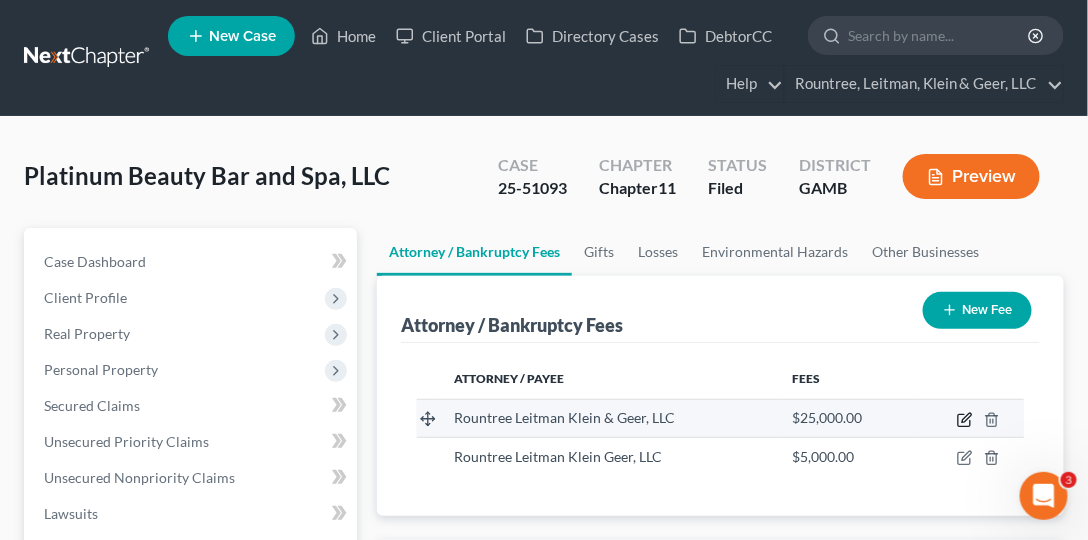 click 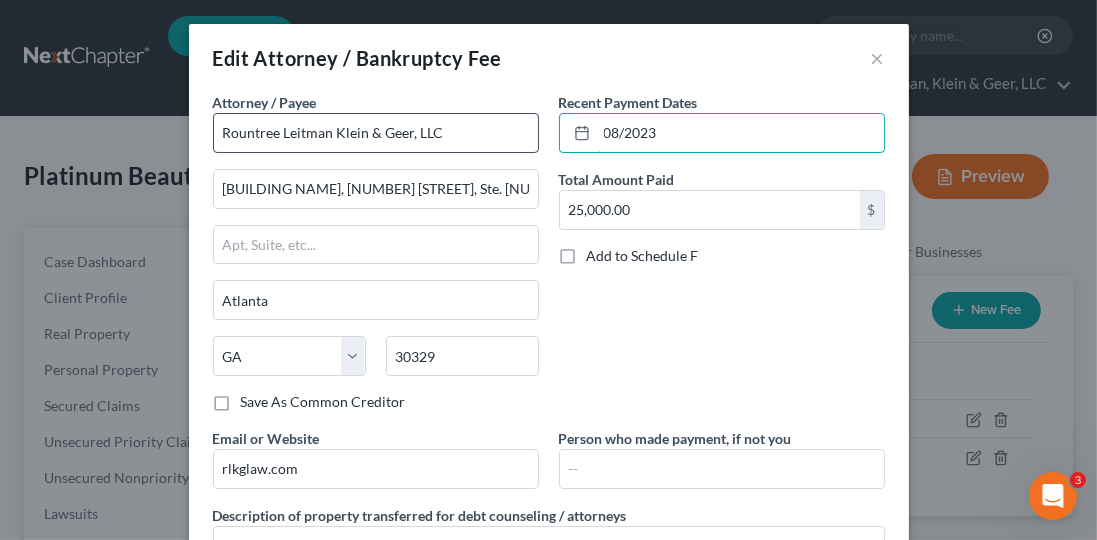 drag, startPoint x: 668, startPoint y: 124, endPoint x: 471, endPoint y: 142, distance: 197.82063 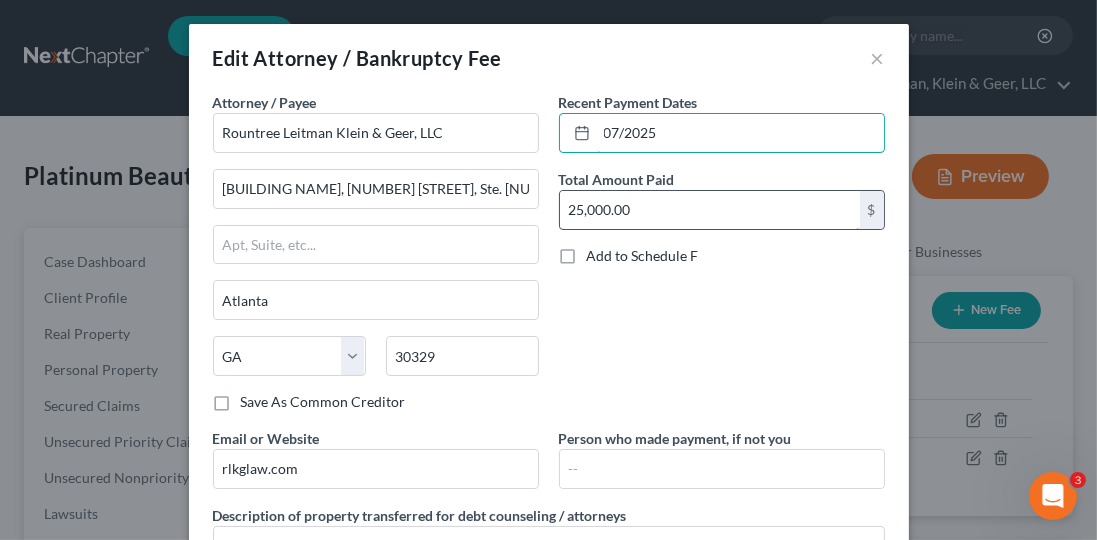 type on "07/2025" 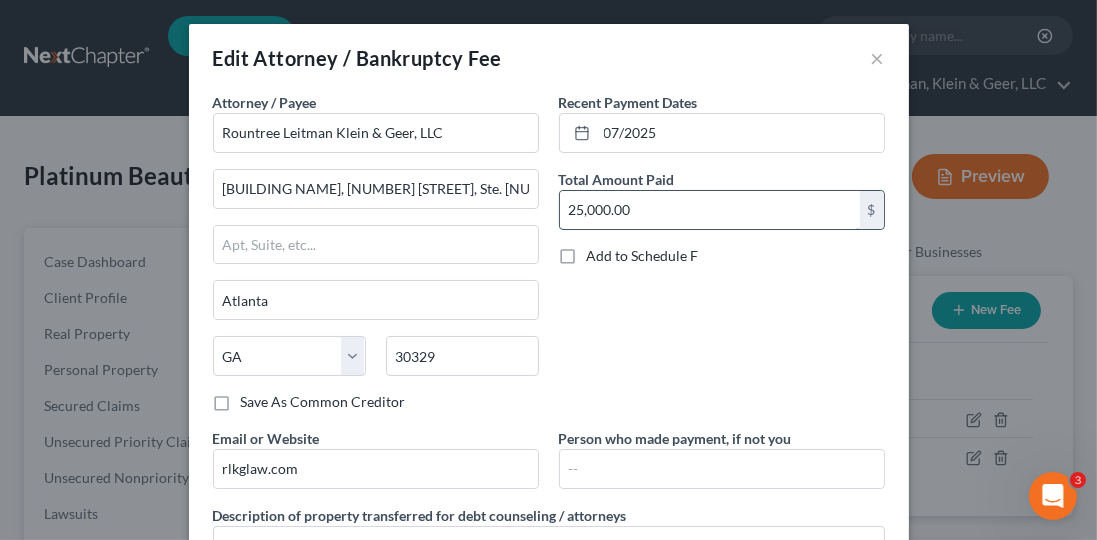type 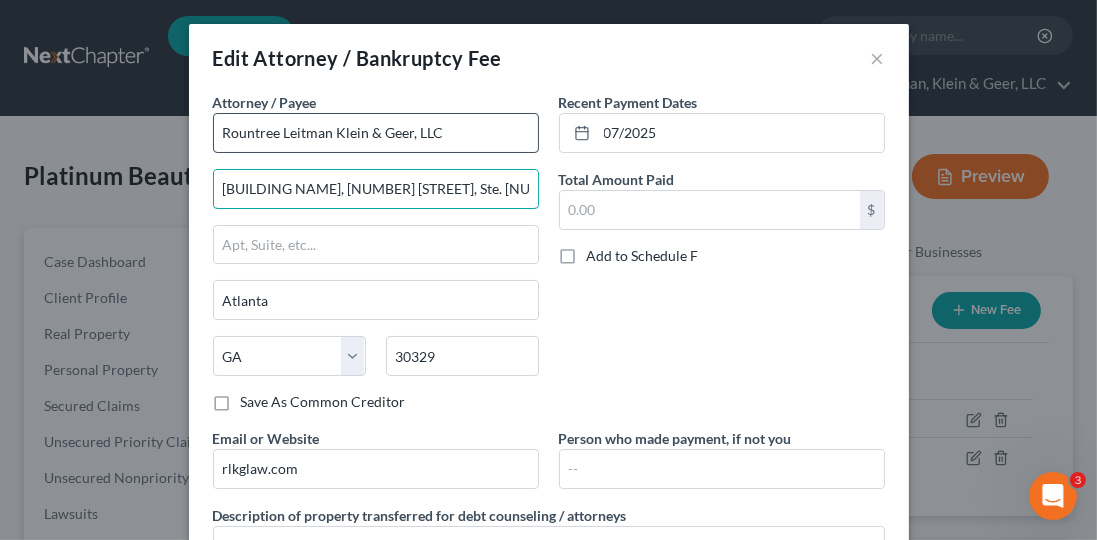 type on "[BUILDING NAME], [NUMBER] [STREET], Ste. [NUMBER]" 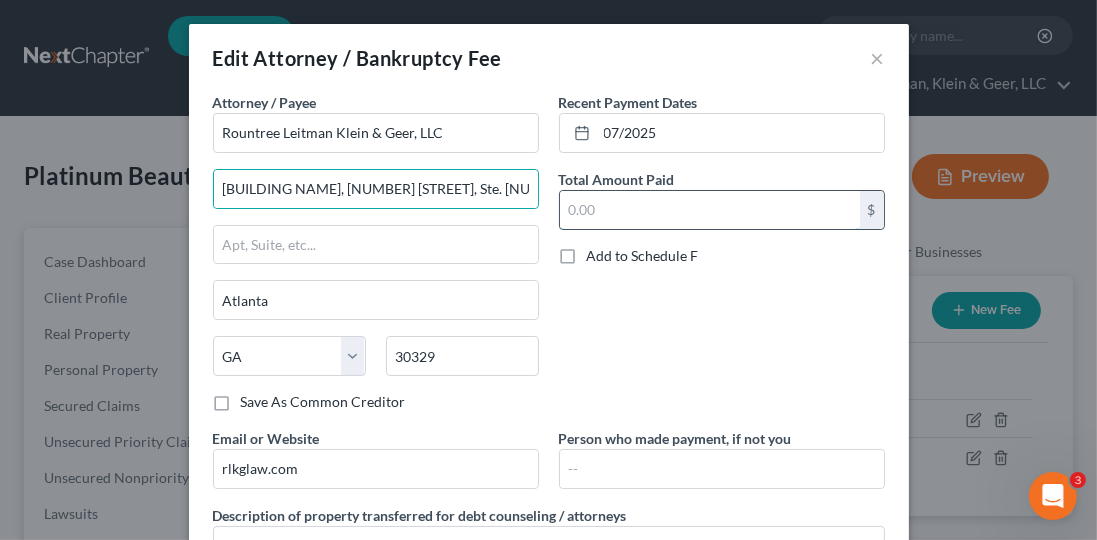 click at bounding box center (710, 210) 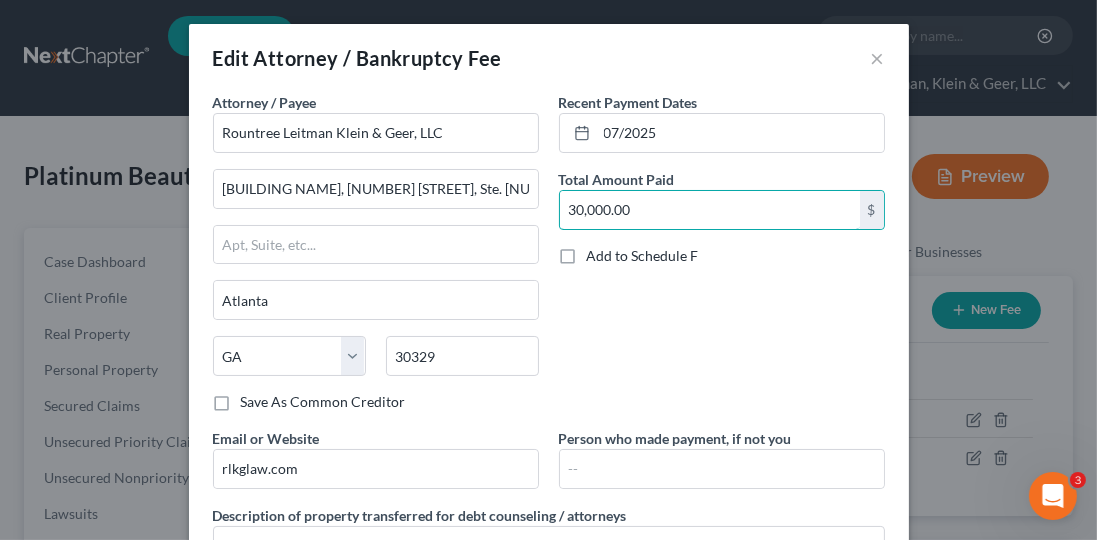 type on "30,000.00" 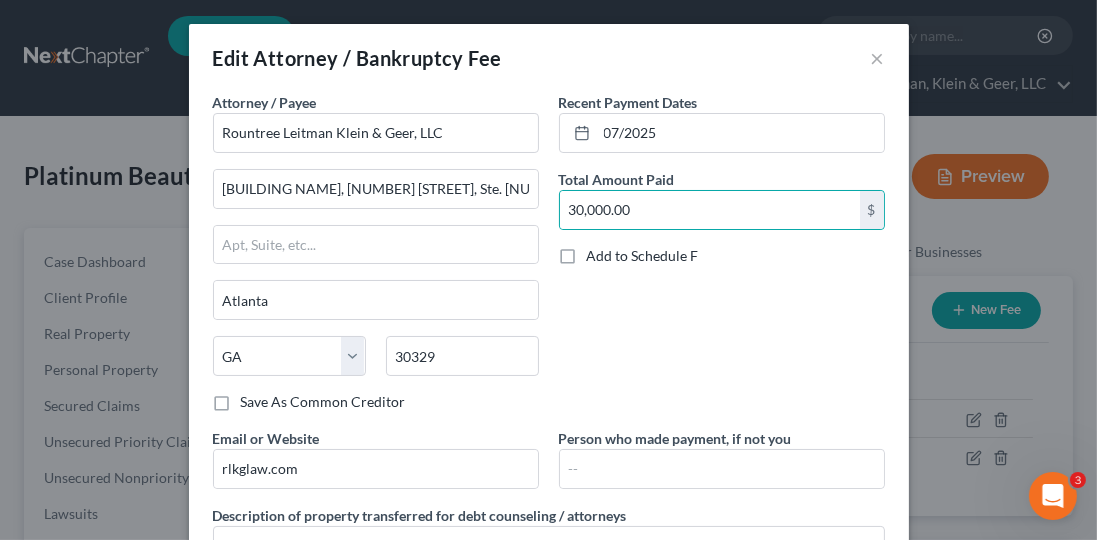 click on "Recent Payment Dates         07/2025 Total Amount Paid 30,000.00 $ Add to Schedule F" at bounding box center (722, 260) 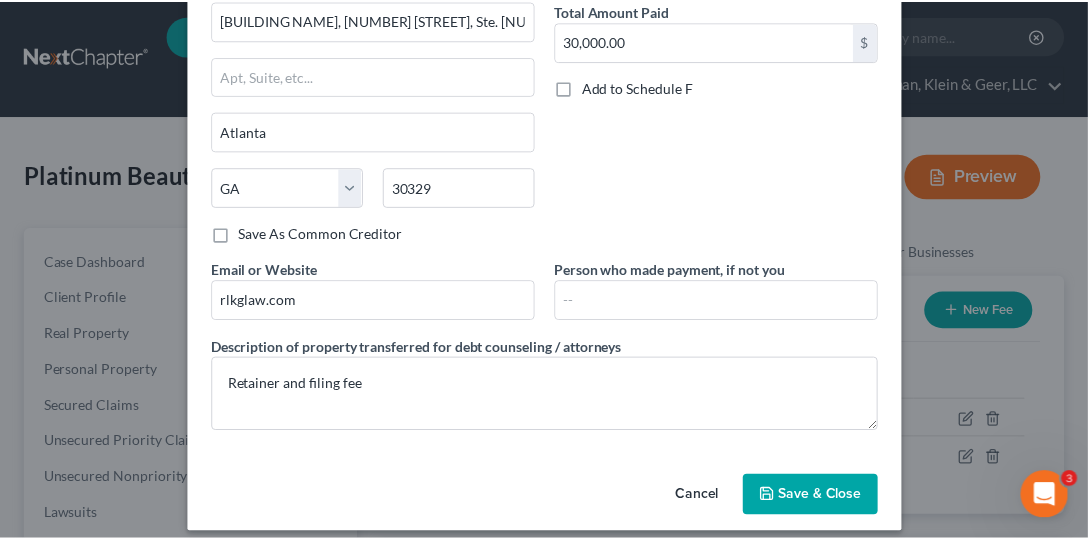 scroll, scrollTop: 171, scrollLeft: 0, axis: vertical 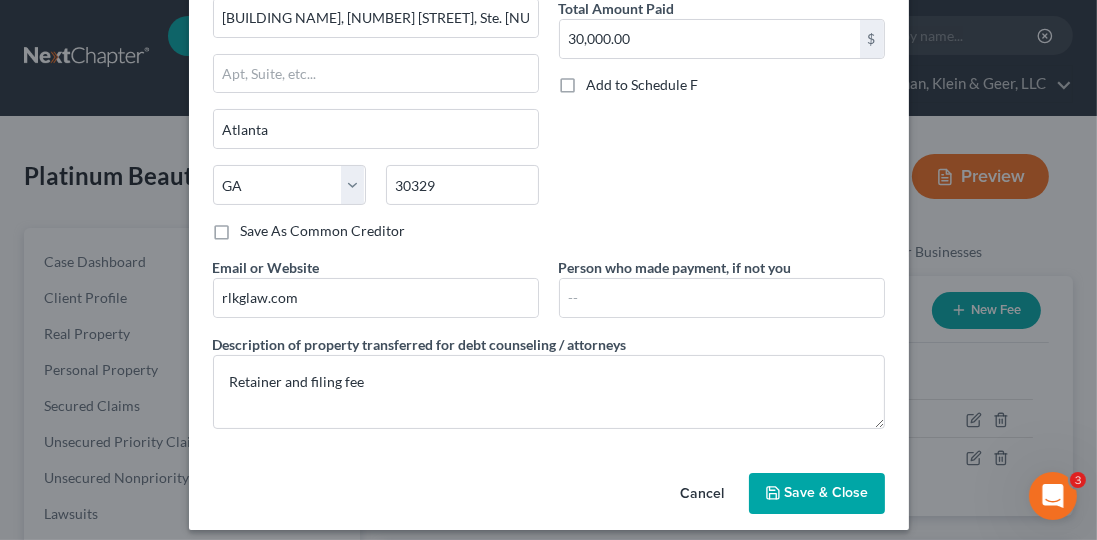 click on "Save & Close" at bounding box center [827, 493] 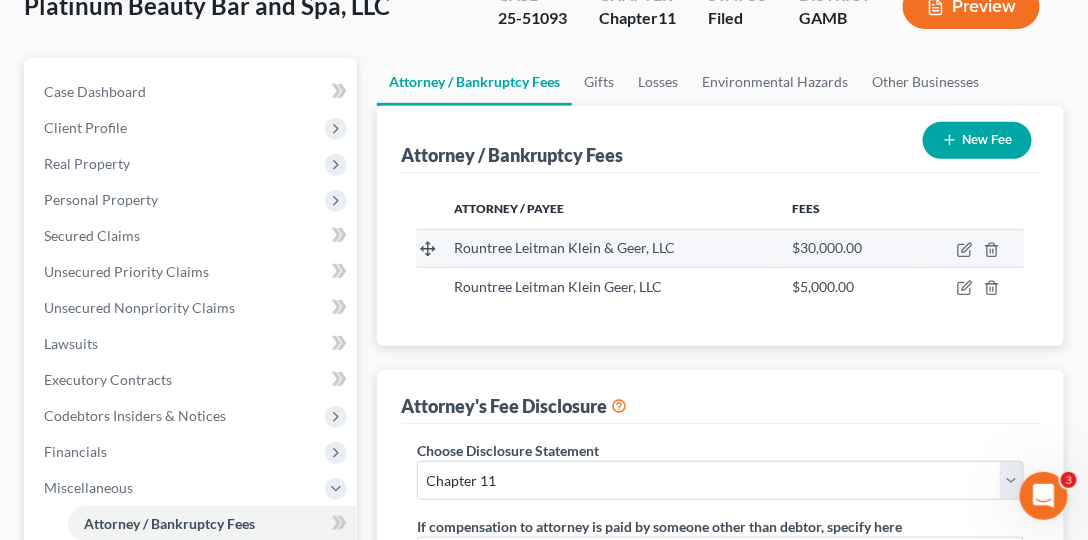 scroll, scrollTop: 171, scrollLeft: 0, axis: vertical 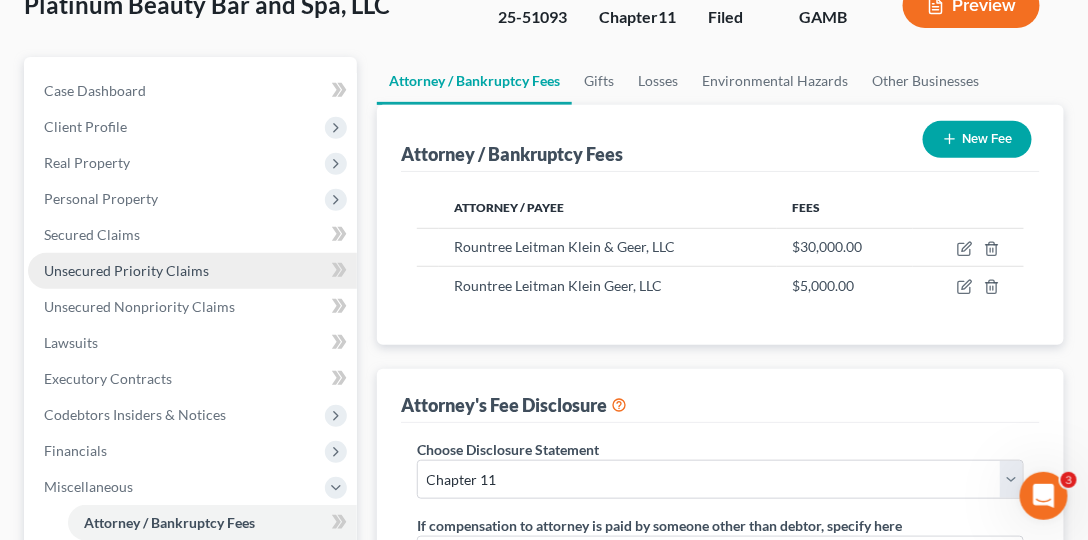 click on "Unsecured Priority Claims" at bounding box center [126, 270] 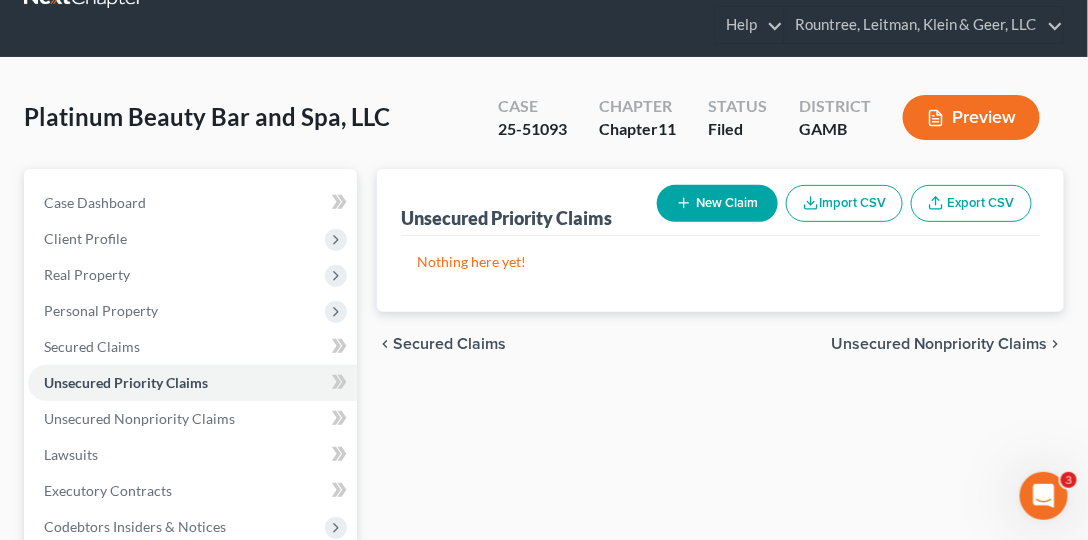 scroll, scrollTop: 228, scrollLeft: 0, axis: vertical 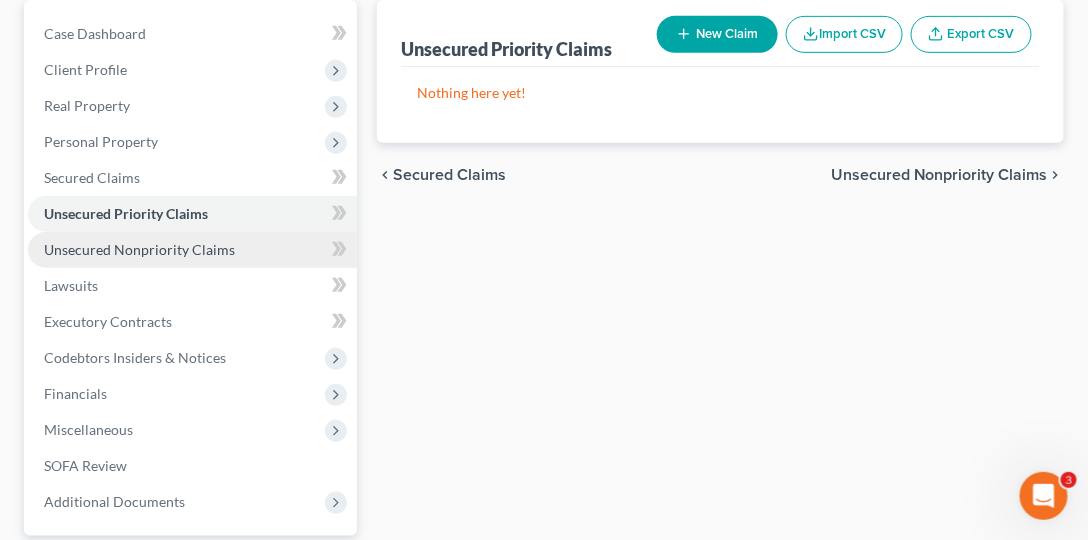 click on "Unsecured Nonpriority Claims" at bounding box center [139, 249] 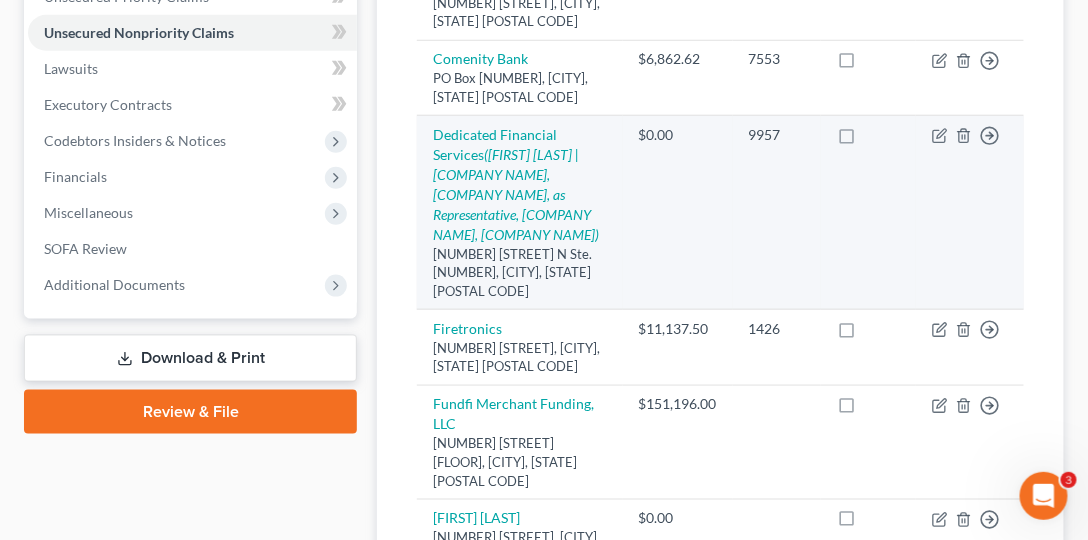 scroll, scrollTop: 457, scrollLeft: 0, axis: vertical 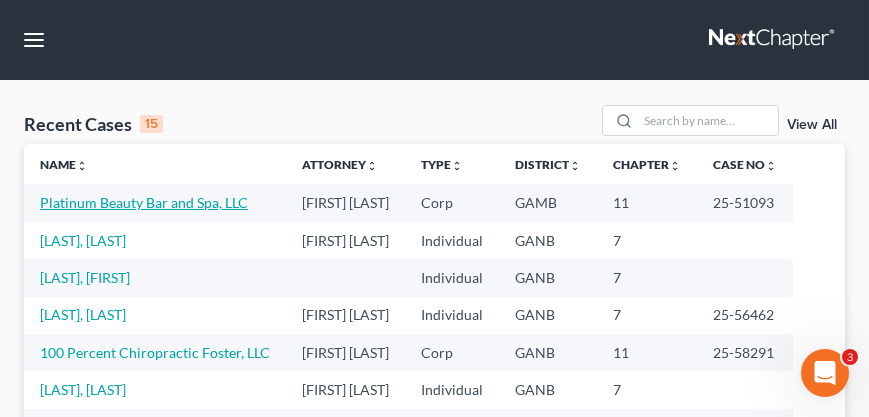 click on "Platinum Beauty Bar and Spa, LLC" at bounding box center (144, 202) 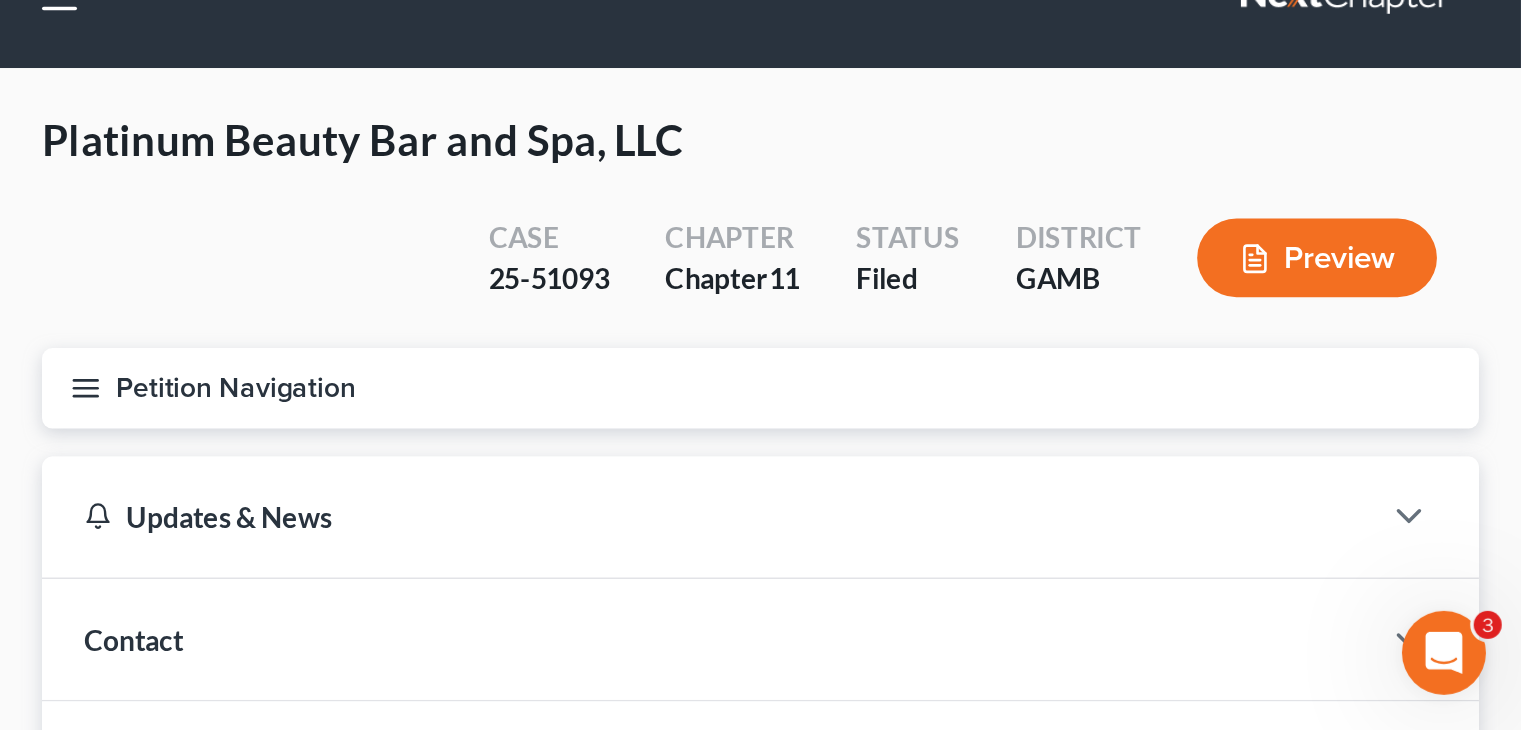 scroll, scrollTop: 0, scrollLeft: 0, axis: both 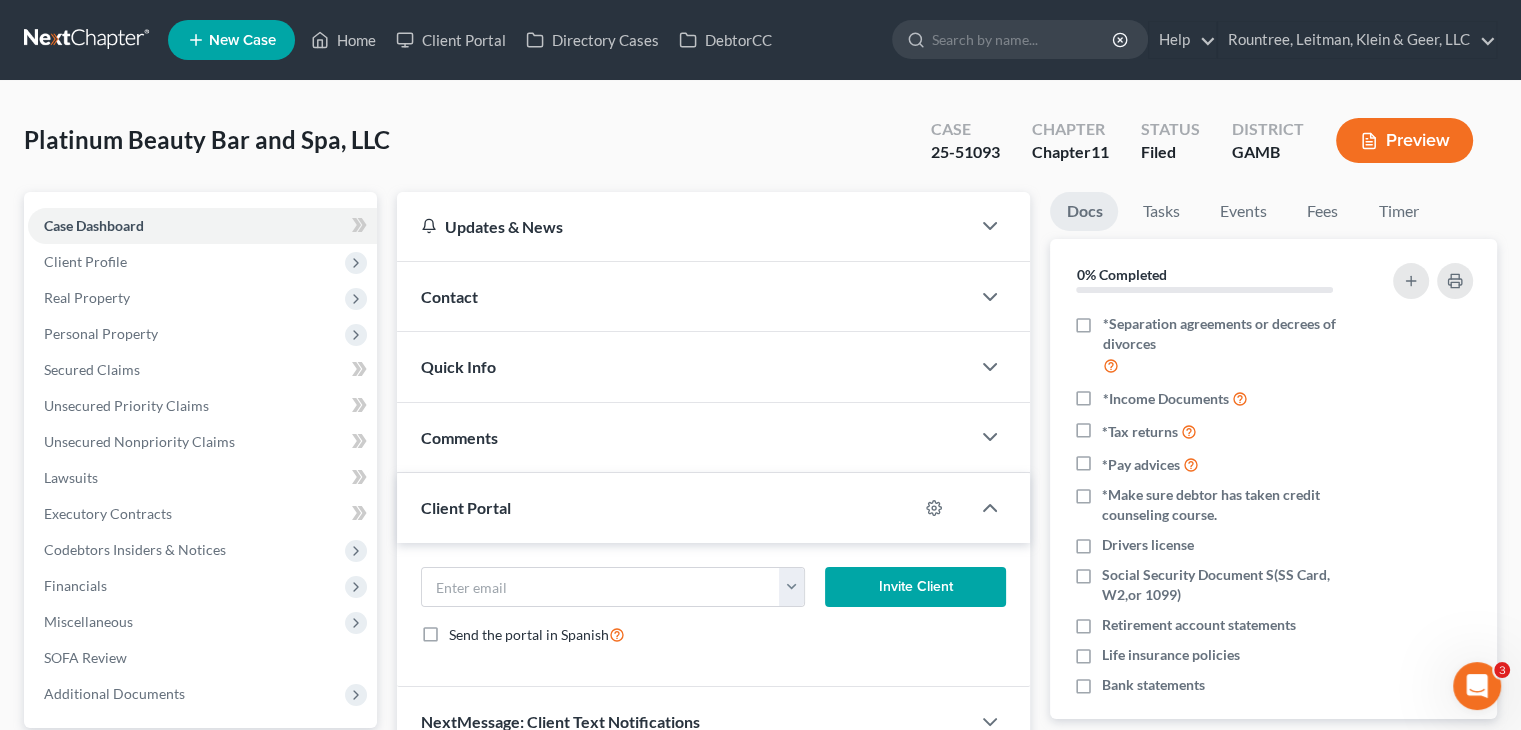 drag, startPoint x: 780, startPoint y: 1, endPoint x: 564, endPoint y: 311, distance: 377.83066 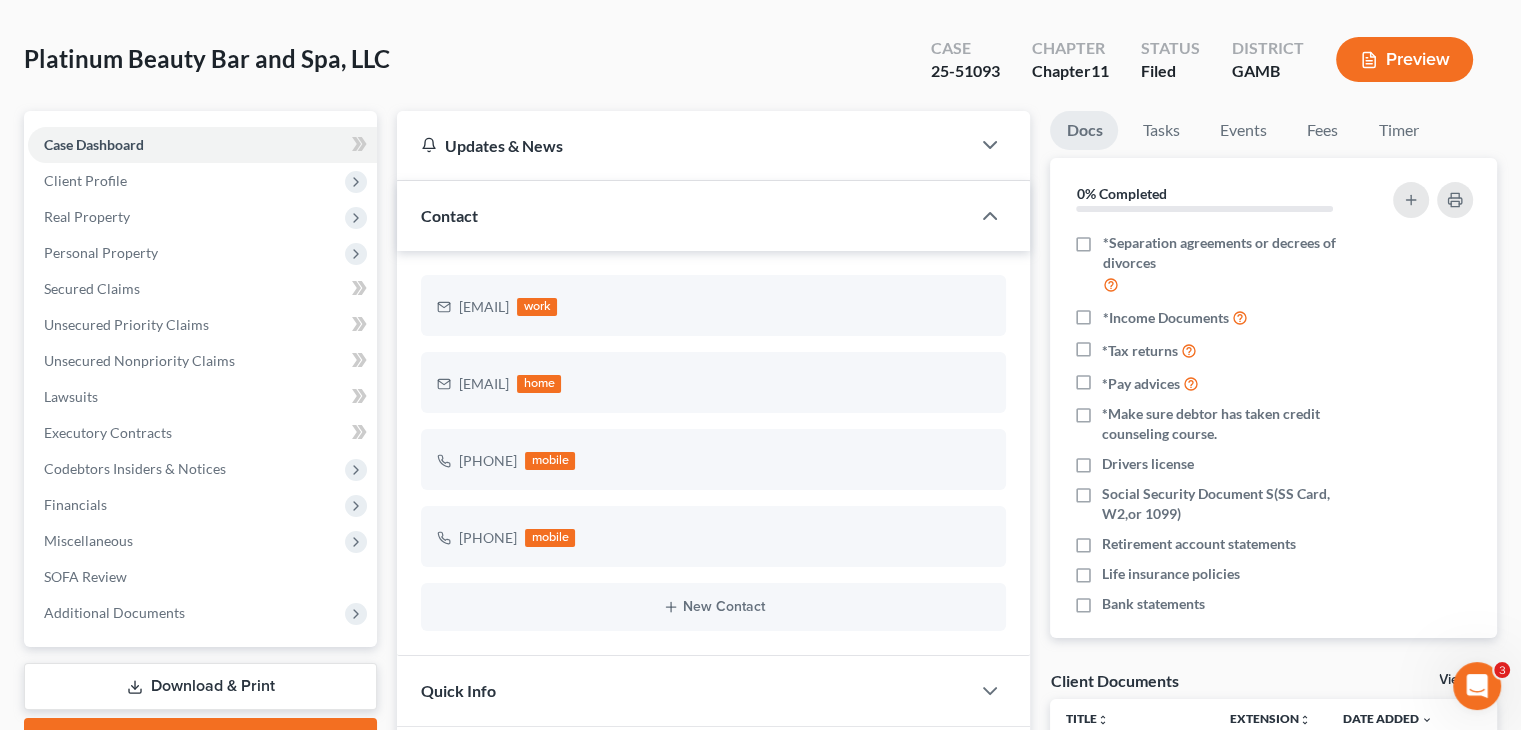 scroll, scrollTop: 200, scrollLeft: 0, axis: vertical 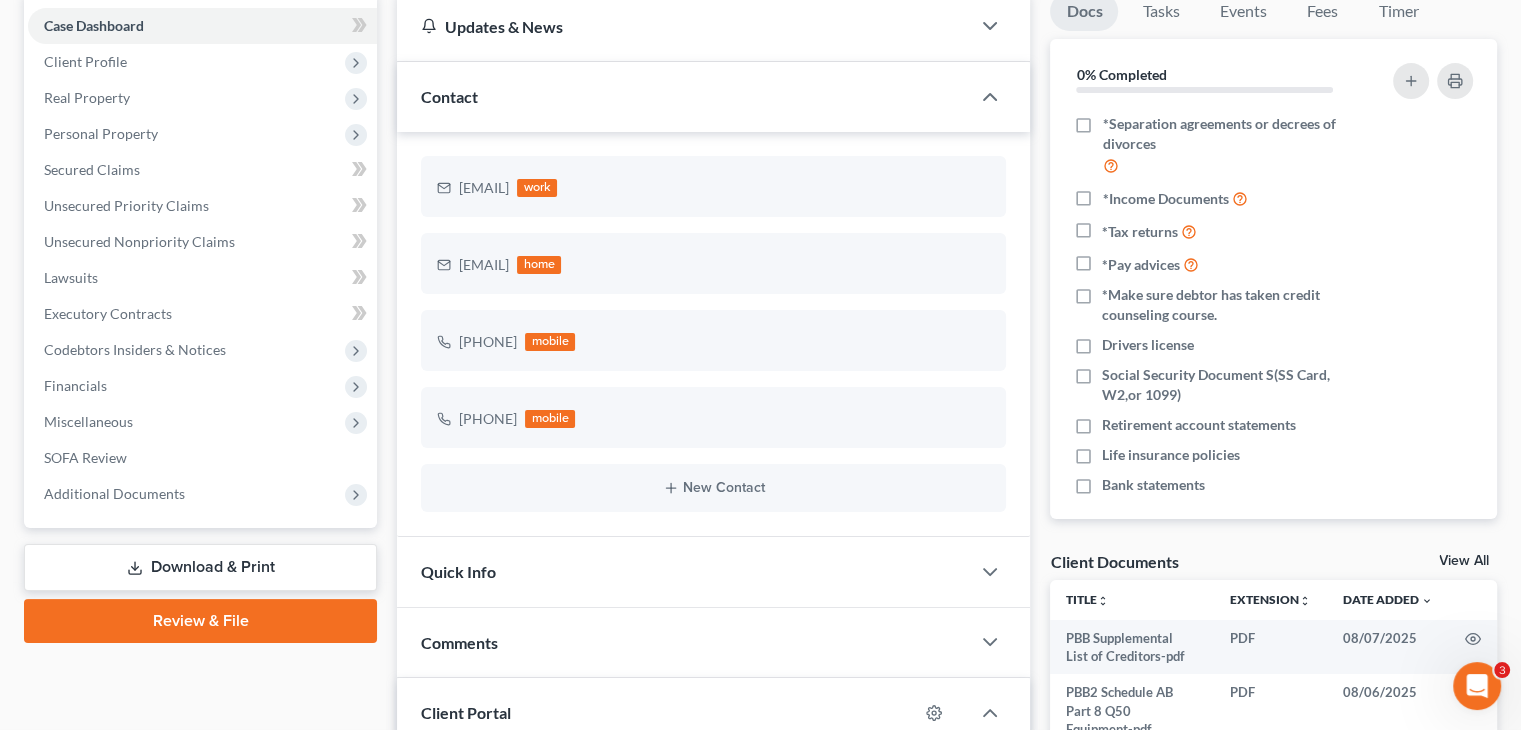 click on "Download & Print" at bounding box center [200, 567] 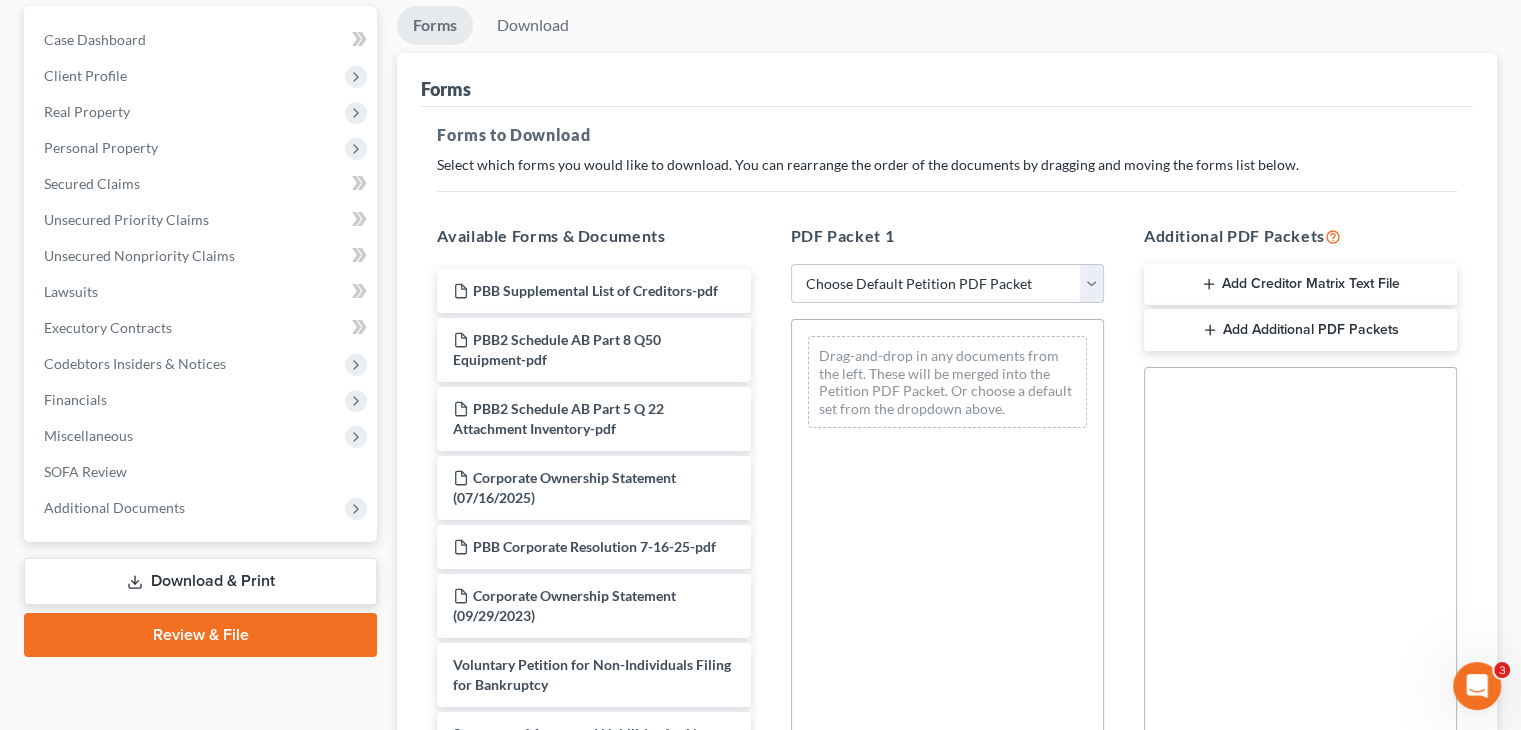 scroll, scrollTop: 200, scrollLeft: 0, axis: vertical 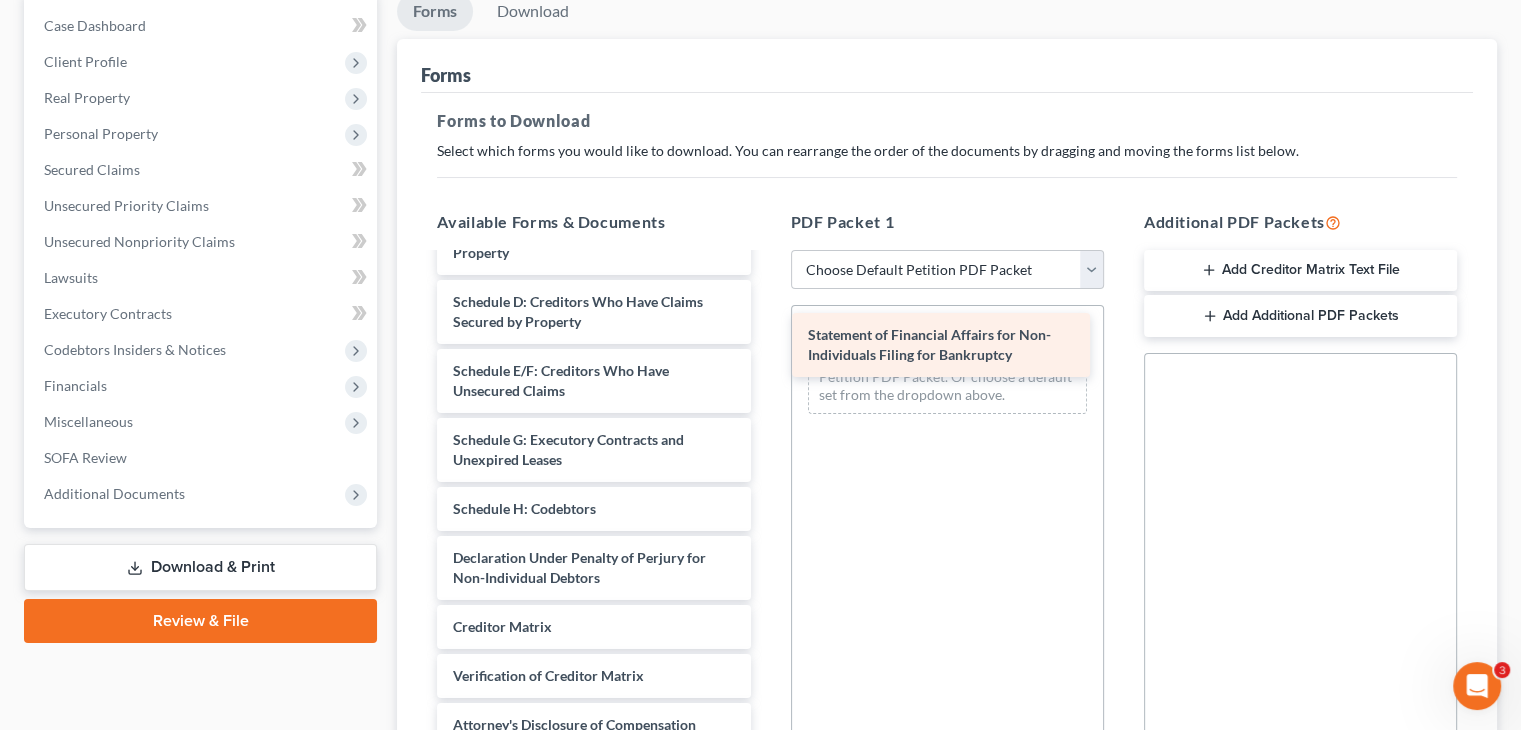 drag, startPoint x: 639, startPoint y: 569, endPoint x: 994, endPoint y: 361, distance: 411.44745 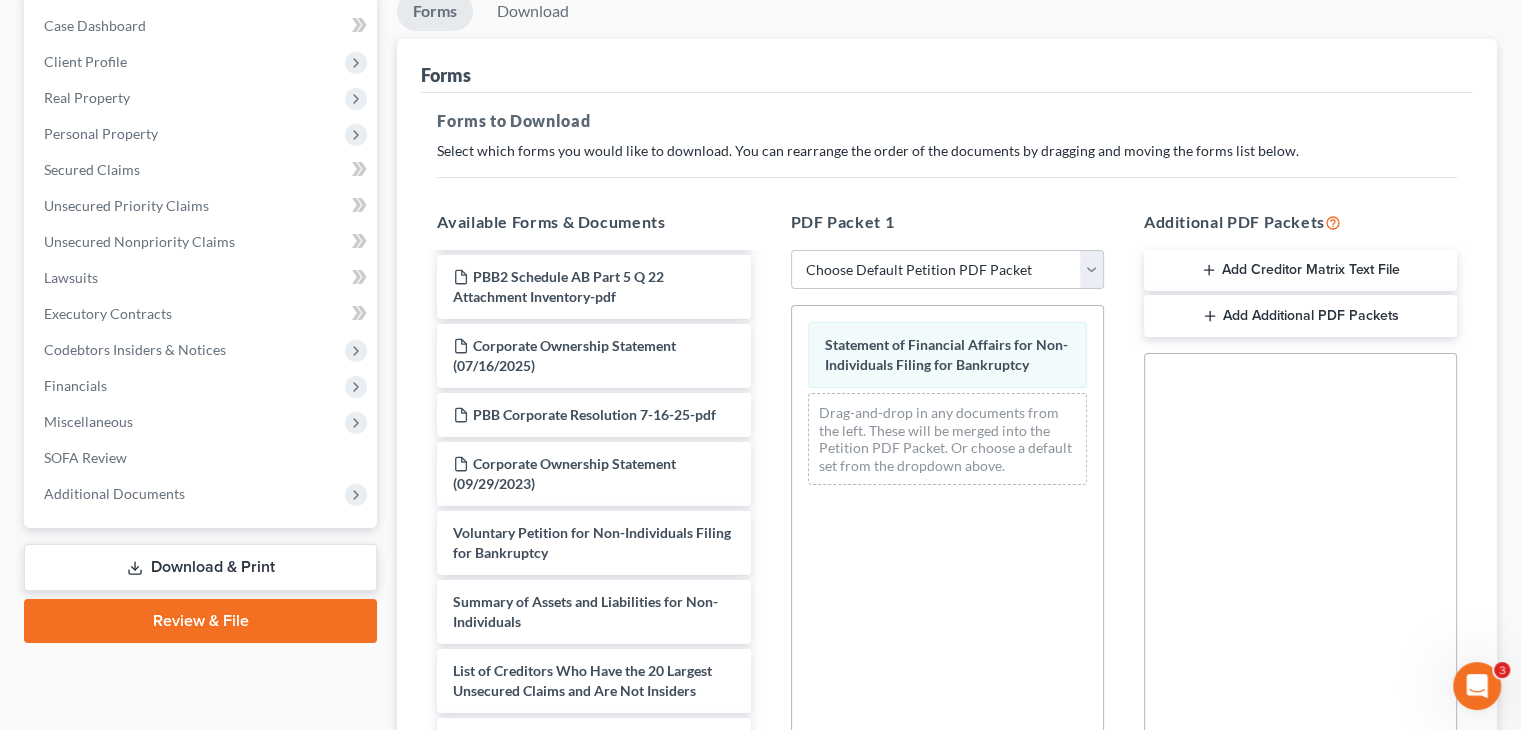 scroll, scrollTop: 0, scrollLeft: 0, axis: both 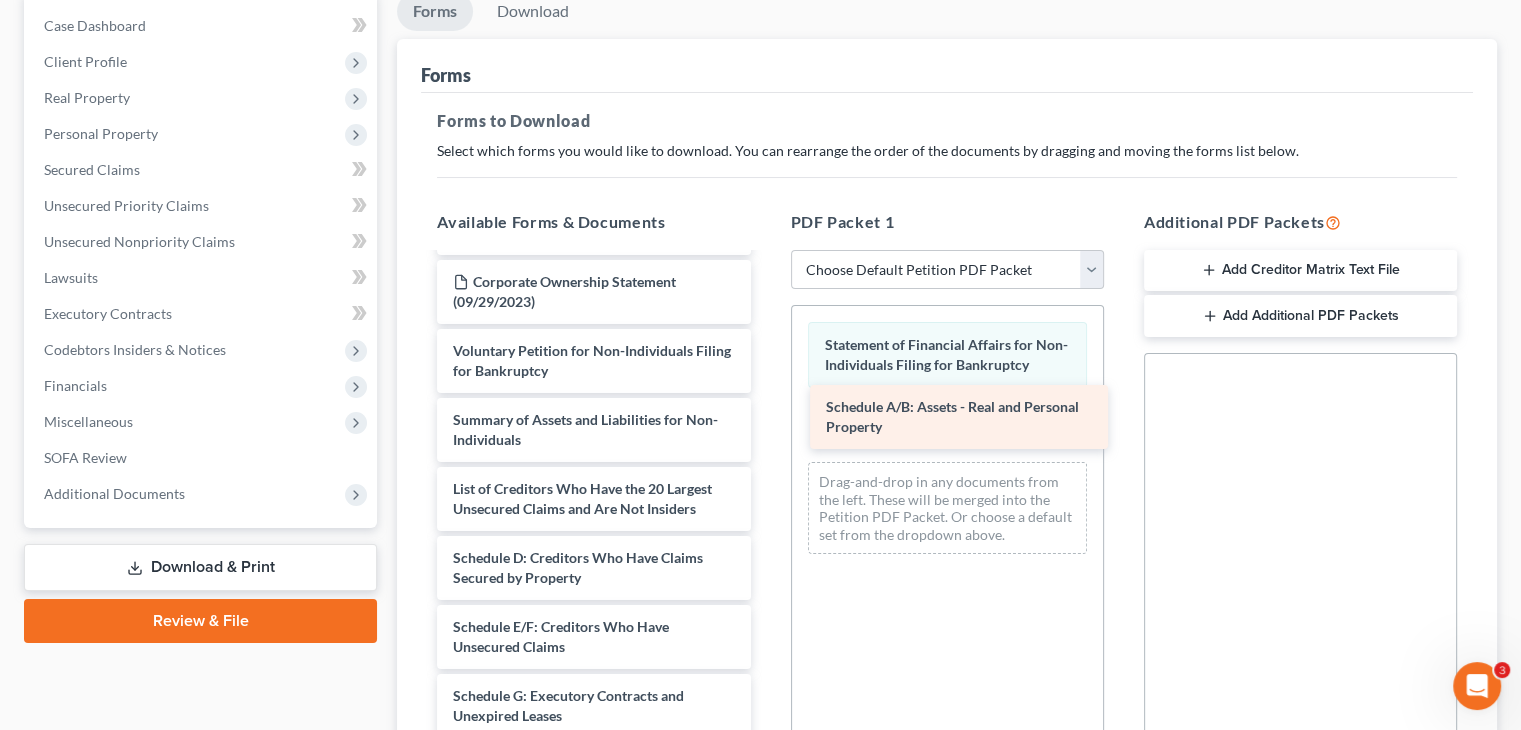 drag, startPoint x: 566, startPoint y: 563, endPoint x: 939, endPoint y: 414, distance: 401.65906 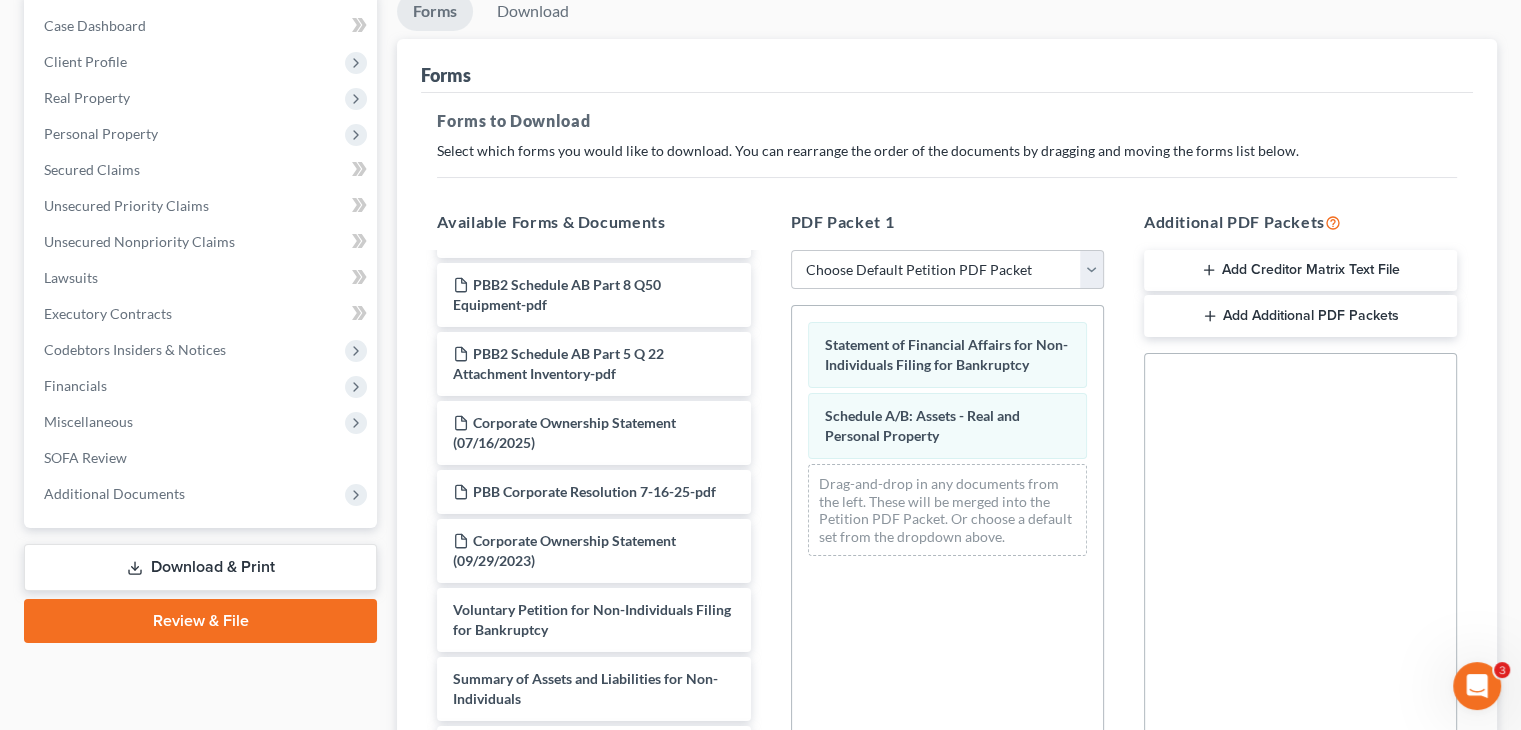 scroll, scrollTop: 23, scrollLeft: 0, axis: vertical 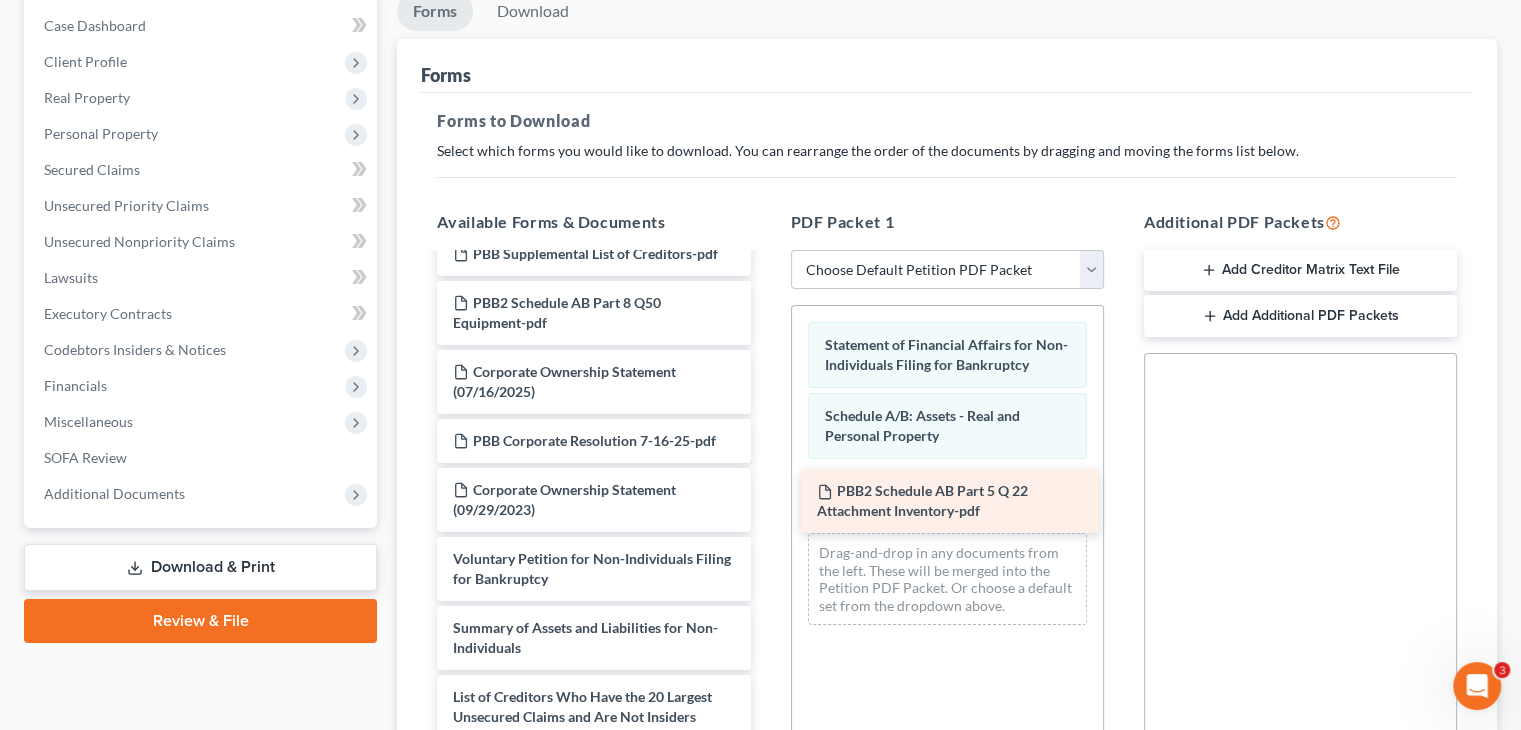 drag, startPoint x: 540, startPoint y: 372, endPoint x: 904, endPoint y: 493, distance: 383.5844 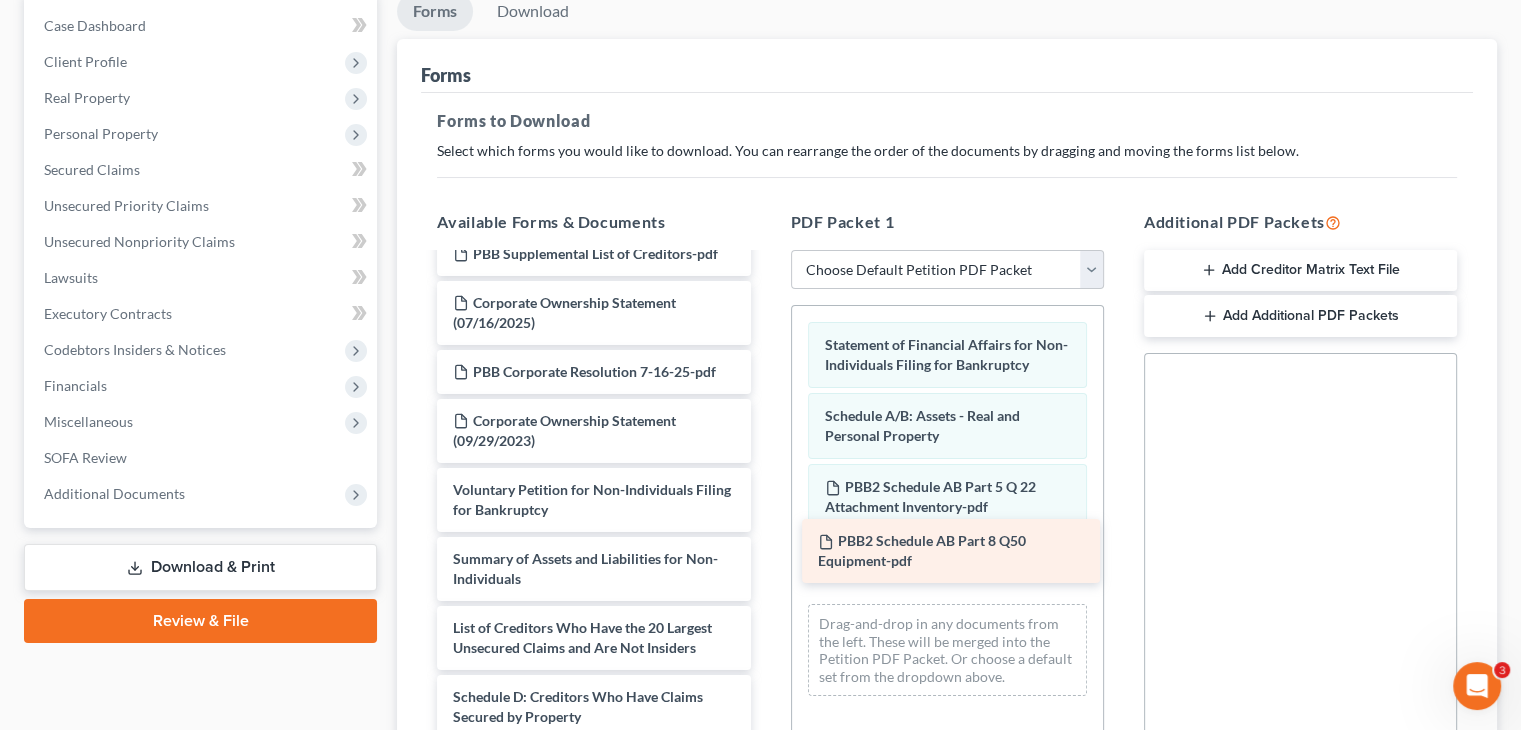 drag, startPoint x: 590, startPoint y: 316, endPoint x: 955, endPoint y: 556, distance: 436.8352 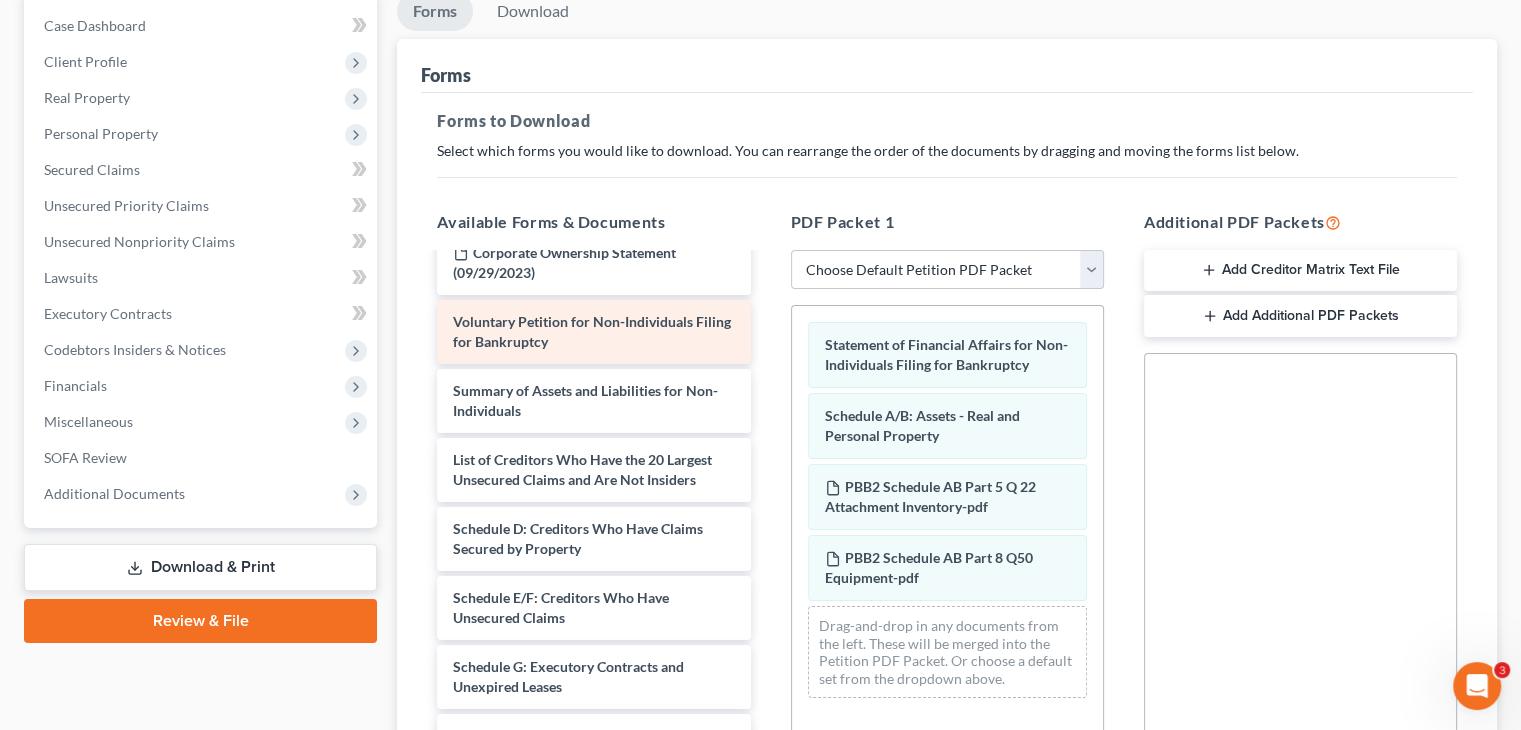 scroll, scrollTop: 200, scrollLeft: 0, axis: vertical 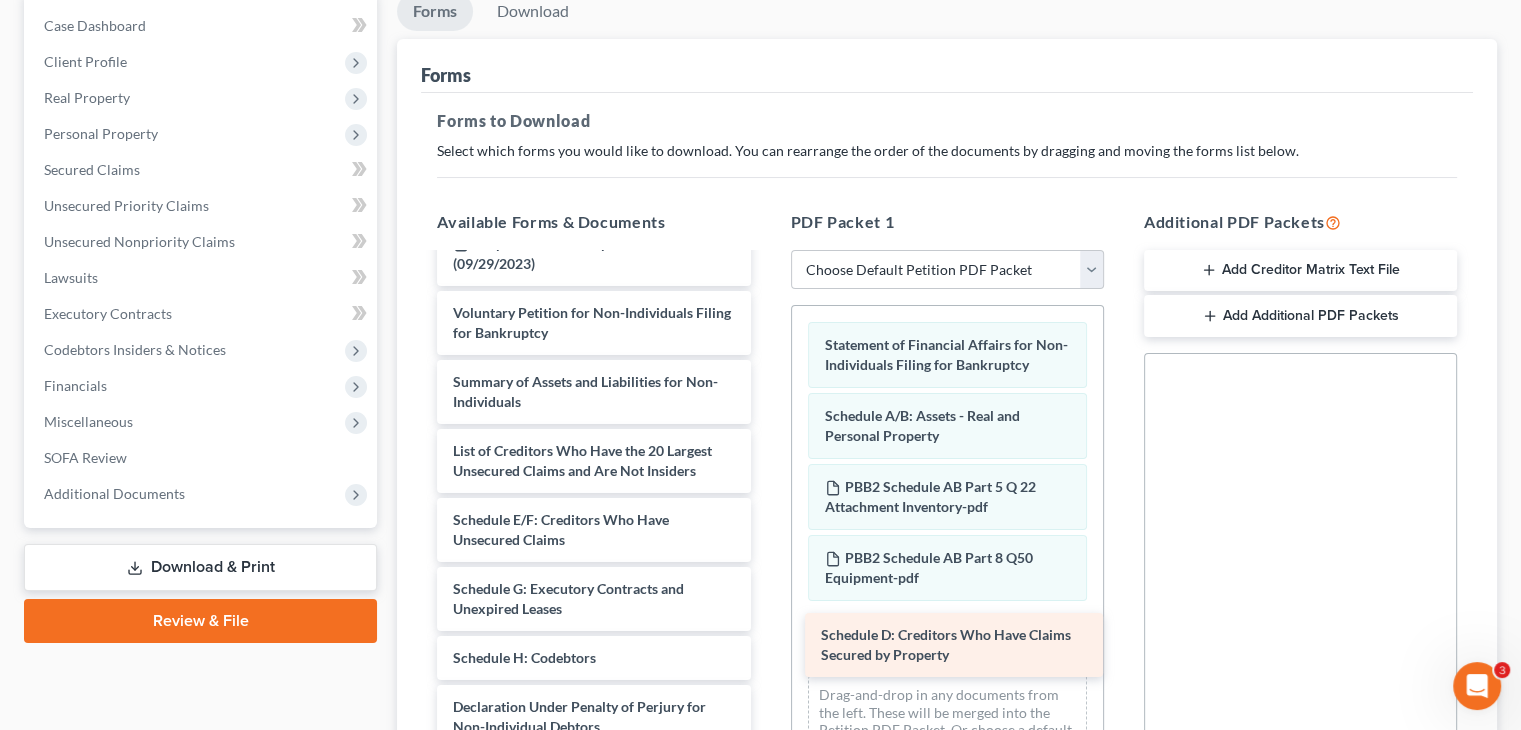 drag, startPoint x: 595, startPoint y: 533, endPoint x: 963, endPoint y: 649, distance: 385.8497 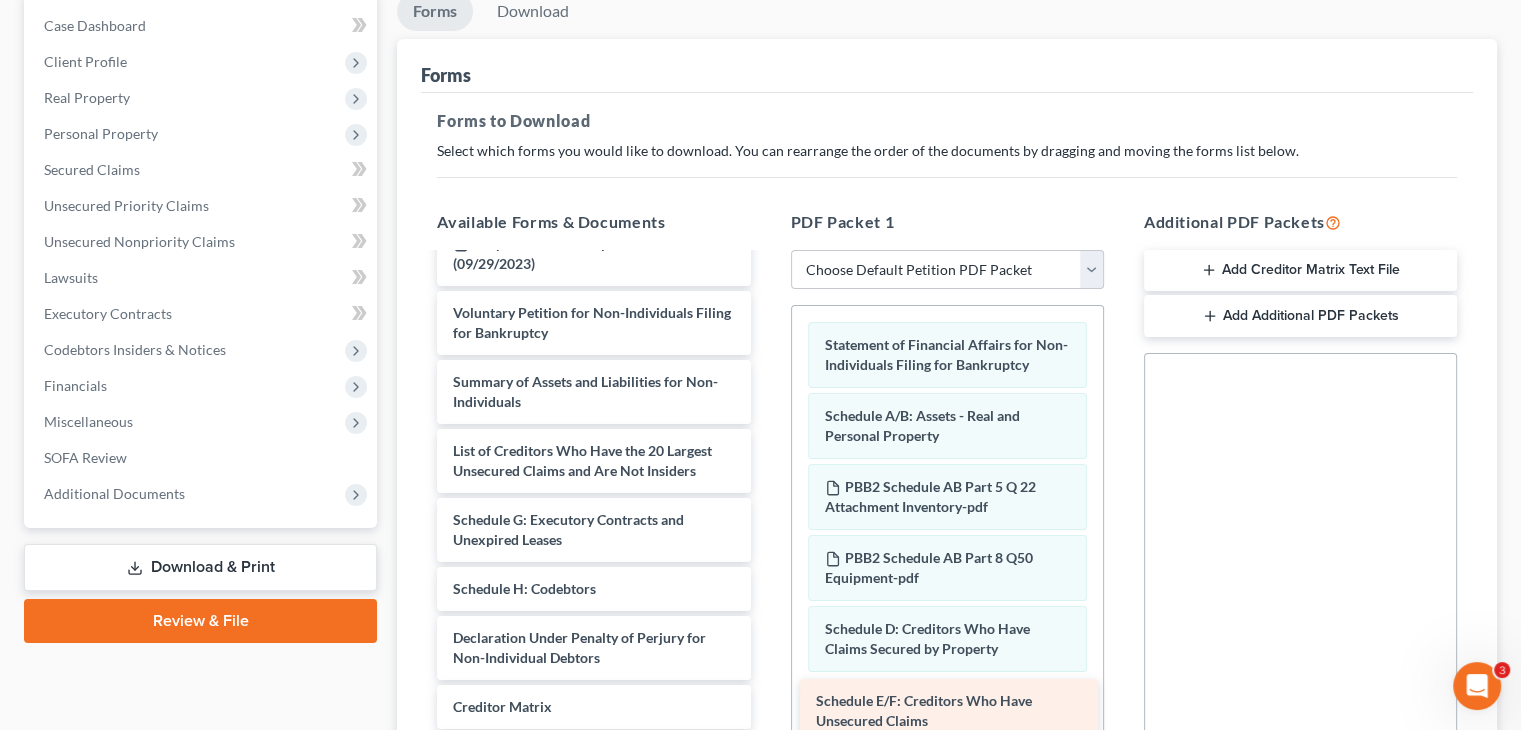 drag, startPoint x: 586, startPoint y: 534, endPoint x: 948, endPoint y: 717, distance: 405.62668 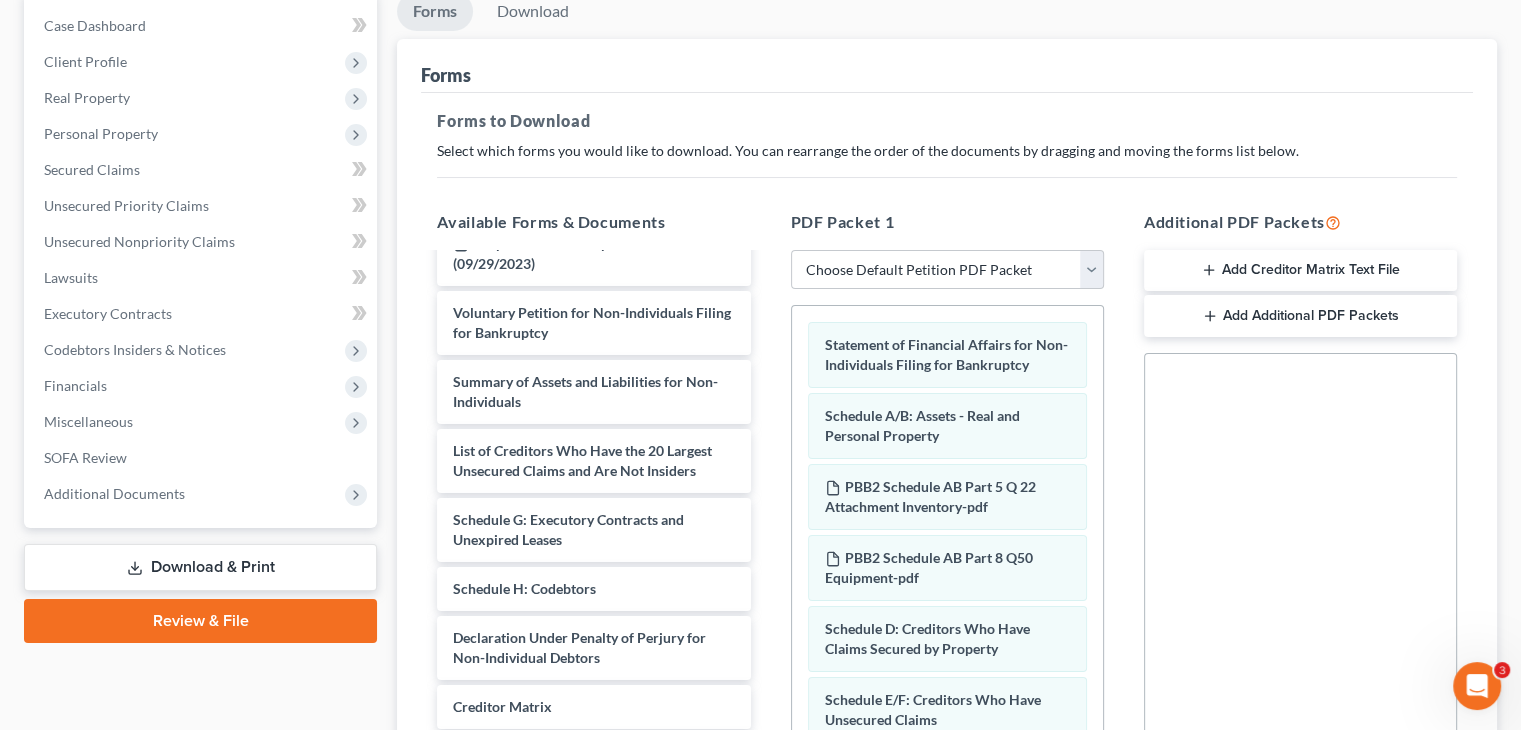 scroll, scrollTop: 18, scrollLeft: 0, axis: vertical 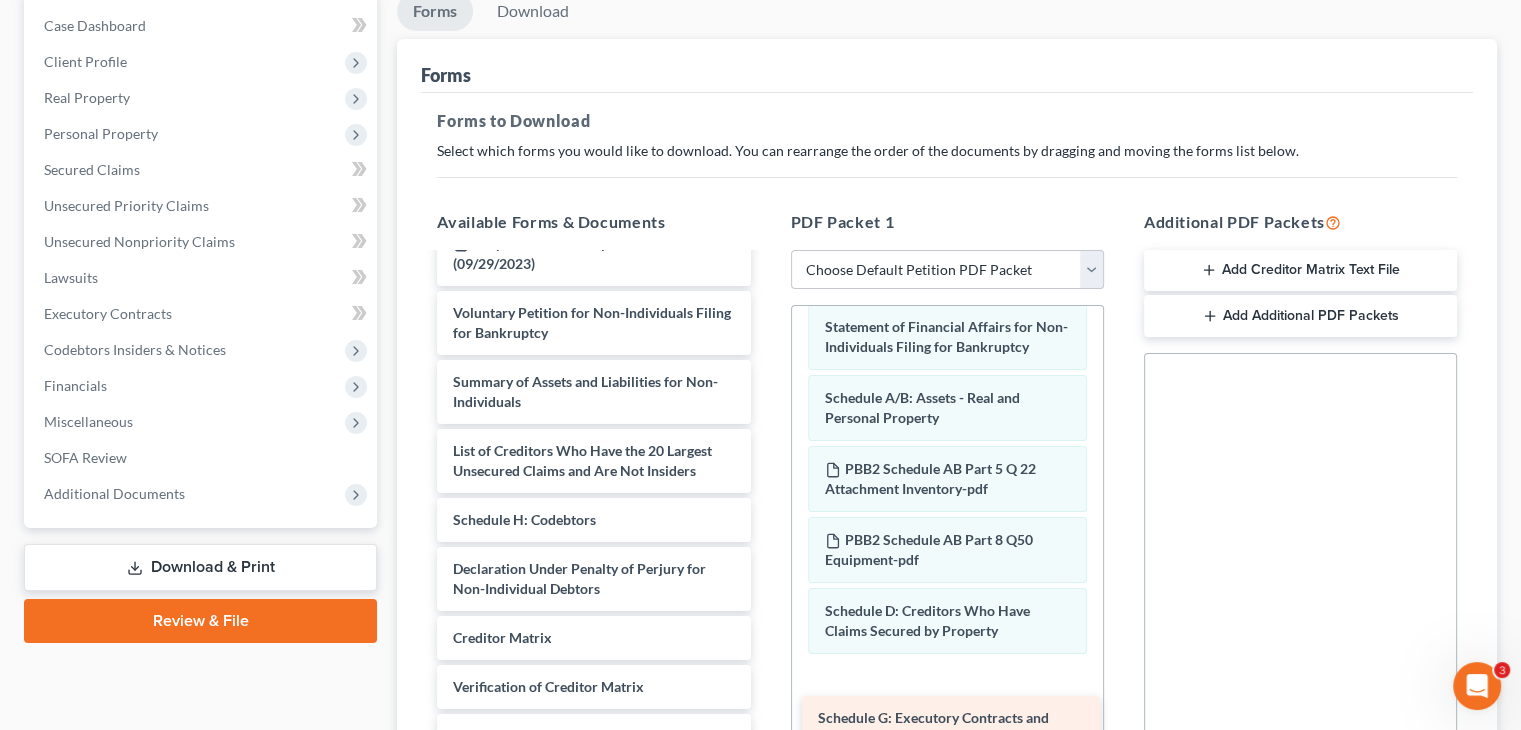 drag, startPoint x: 525, startPoint y: 520, endPoint x: 890, endPoint y: 720, distance: 416.20306 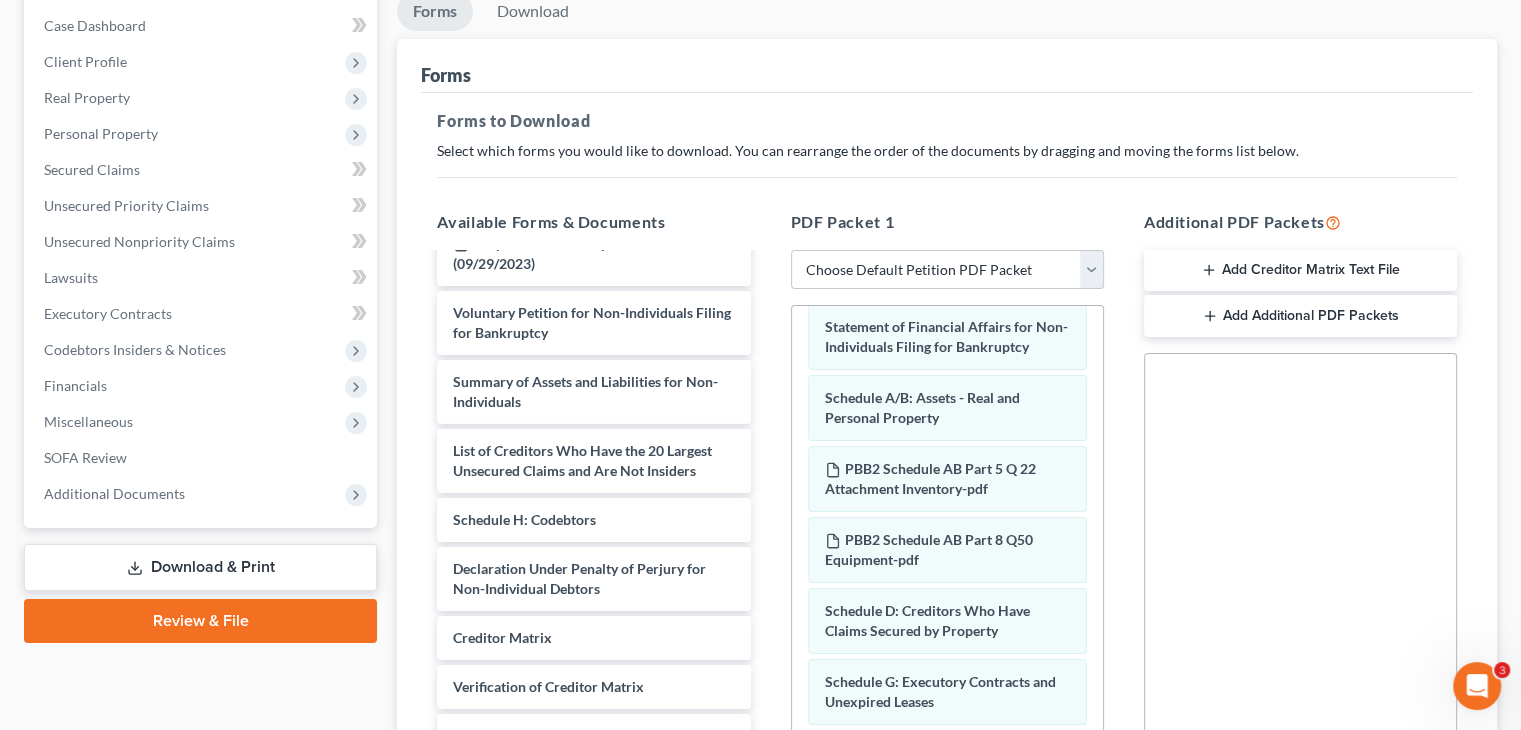 scroll, scrollTop: 88, scrollLeft: 0, axis: vertical 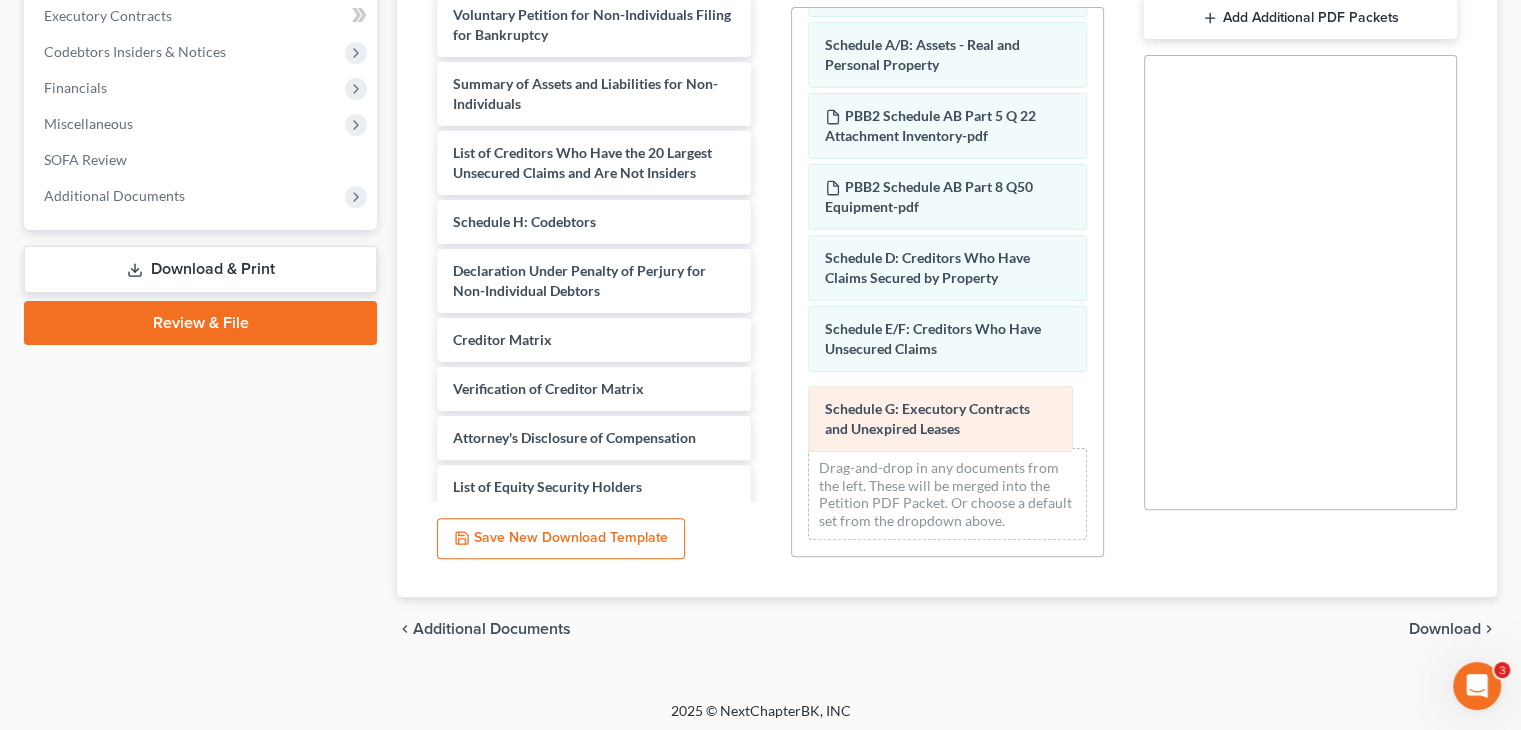 drag, startPoint x: 885, startPoint y: 338, endPoint x: 886, endPoint y: 418, distance: 80.00625 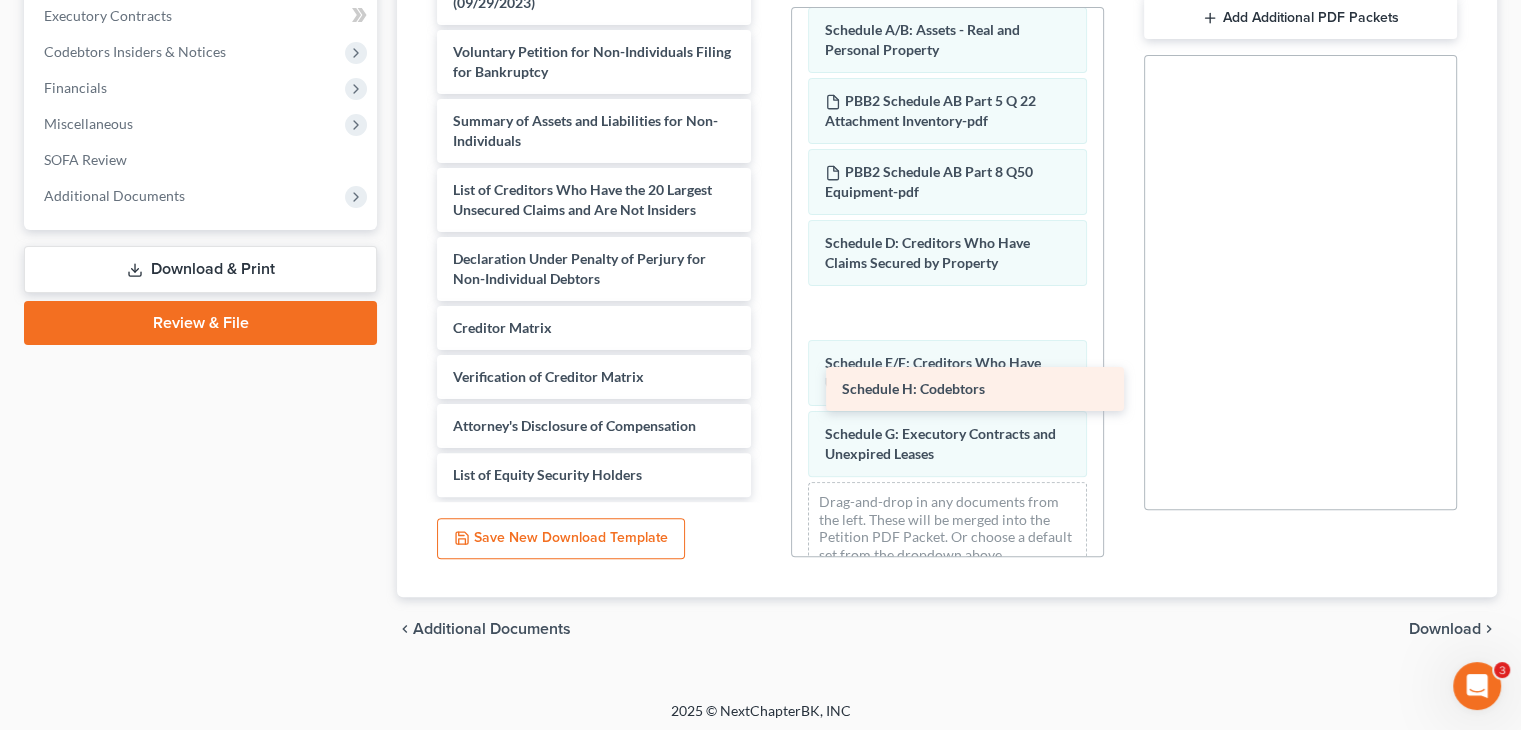 scroll, scrollTop: 162, scrollLeft: 0, axis: vertical 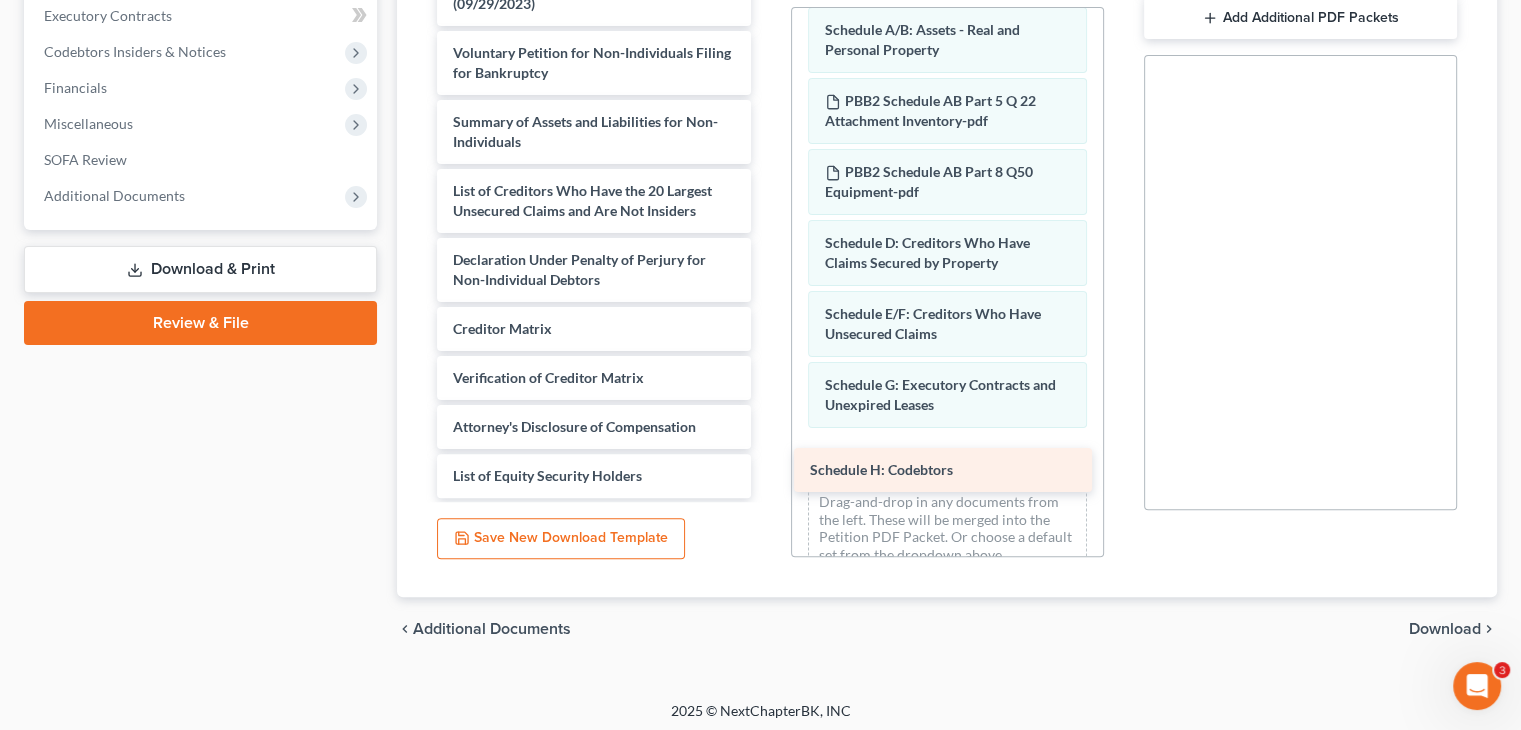 drag, startPoint x: 527, startPoint y: 219, endPoint x: 884, endPoint y: 469, distance: 435.8314 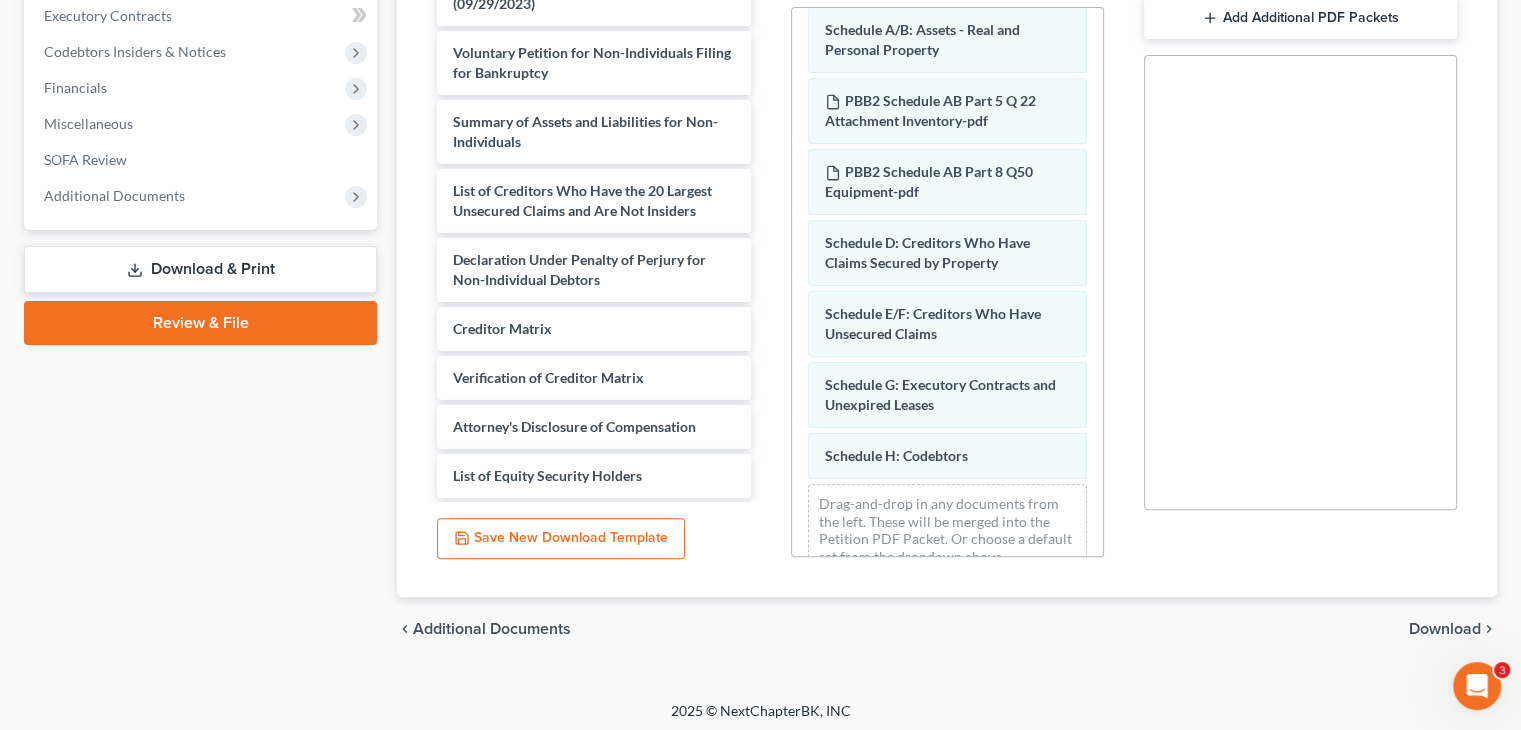 scroll, scrollTop: 93, scrollLeft: 0, axis: vertical 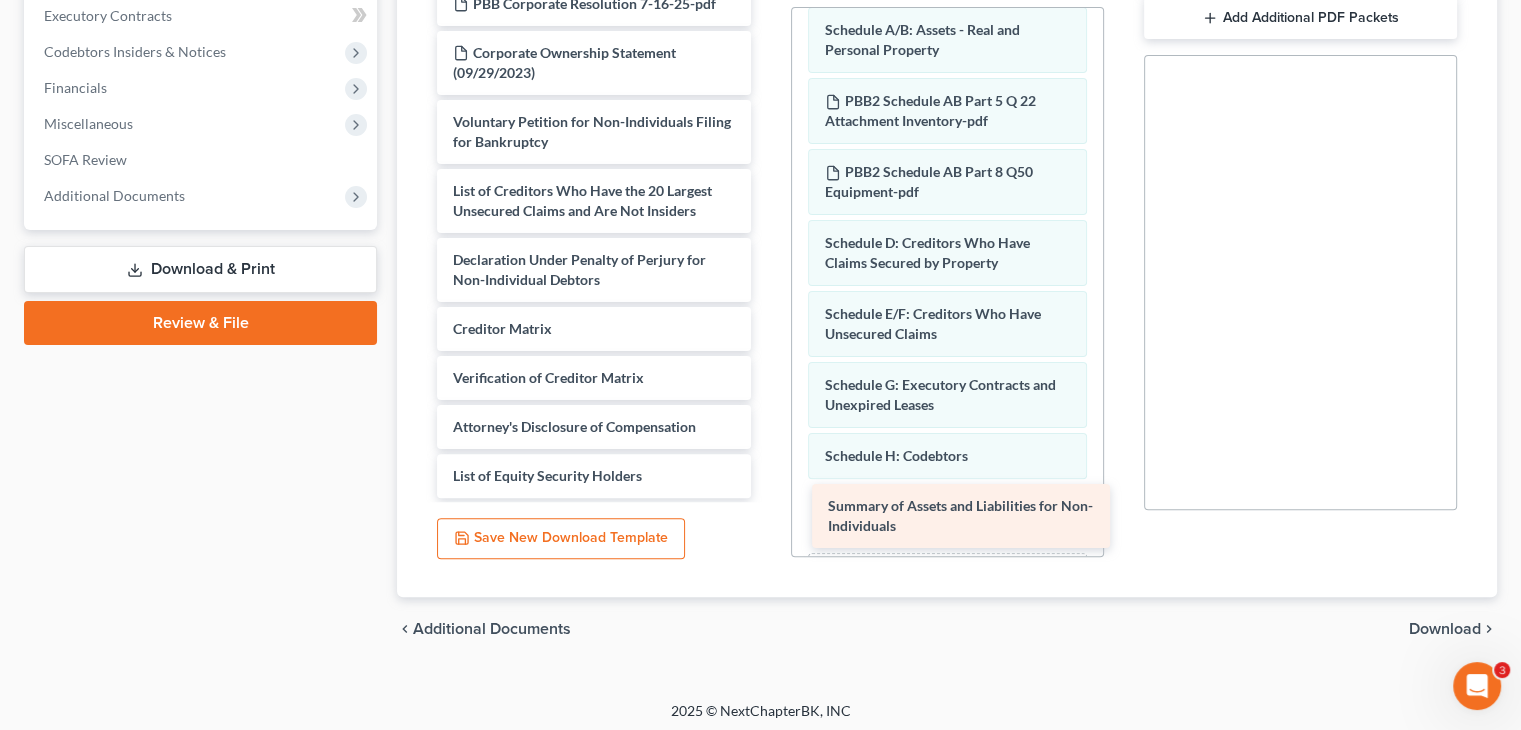 drag, startPoint x: 520, startPoint y: 130, endPoint x: 895, endPoint y: 516, distance: 538.1645 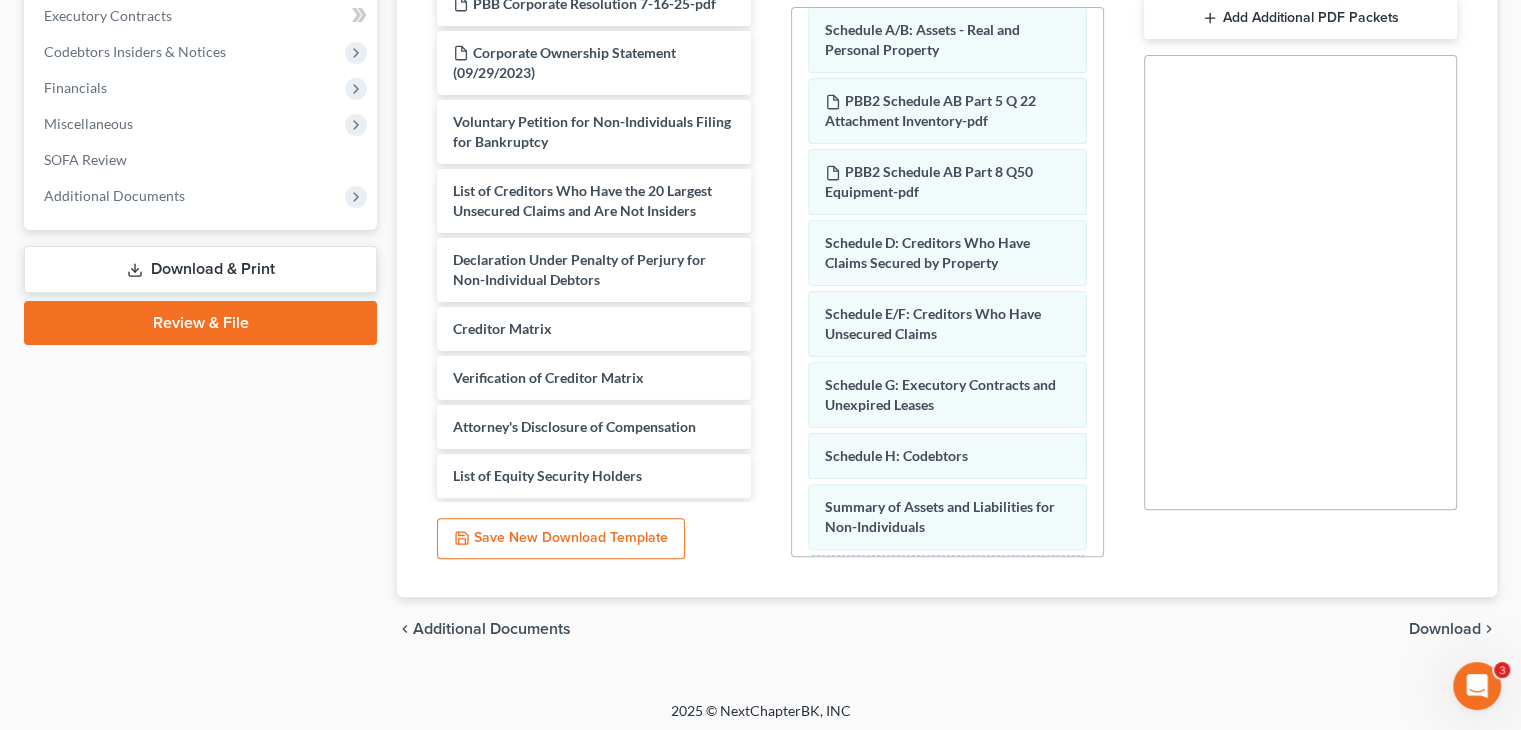 scroll, scrollTop: 210, scrollLeft: 0, axis: vertical 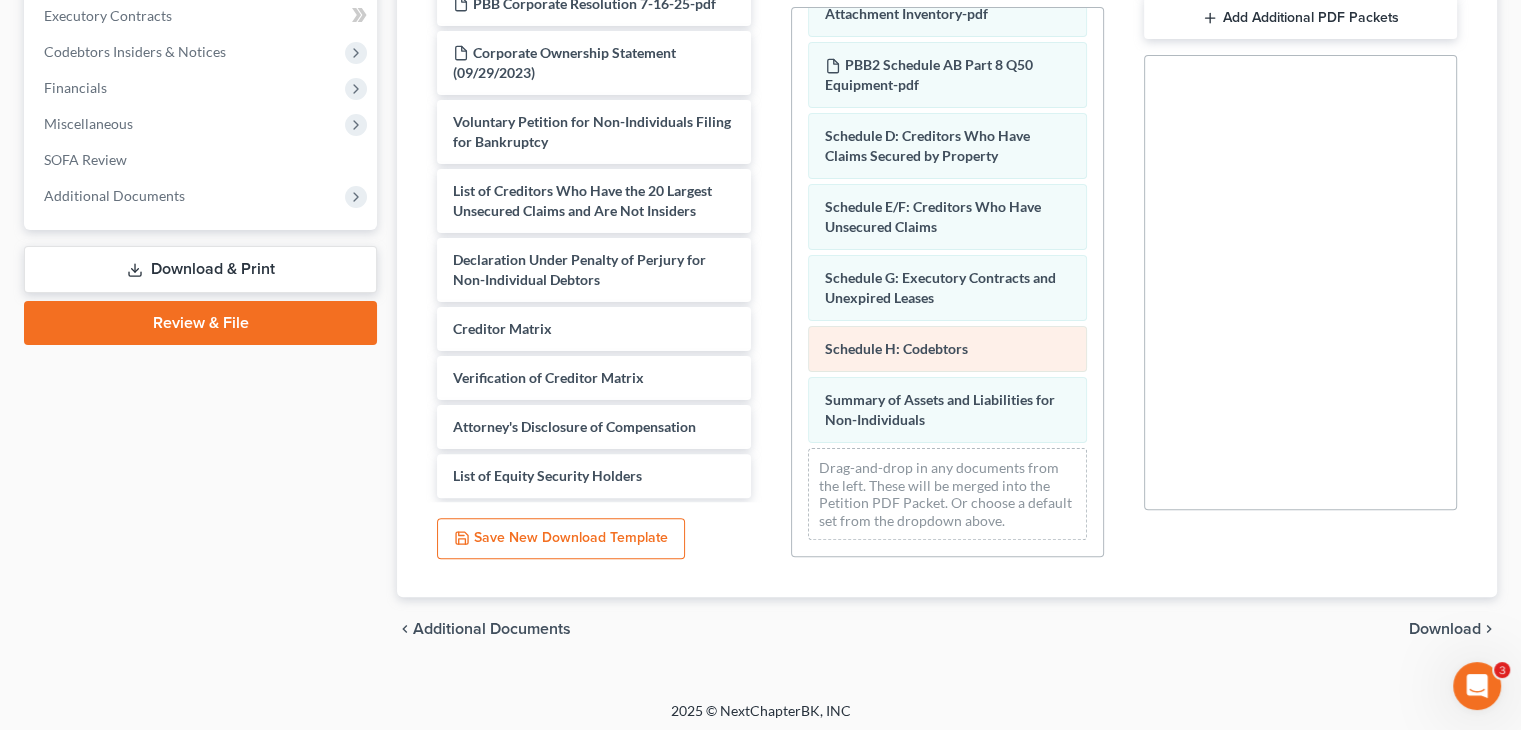 click on "Schedule H: Codebtors" at bounding box center [896, 348] 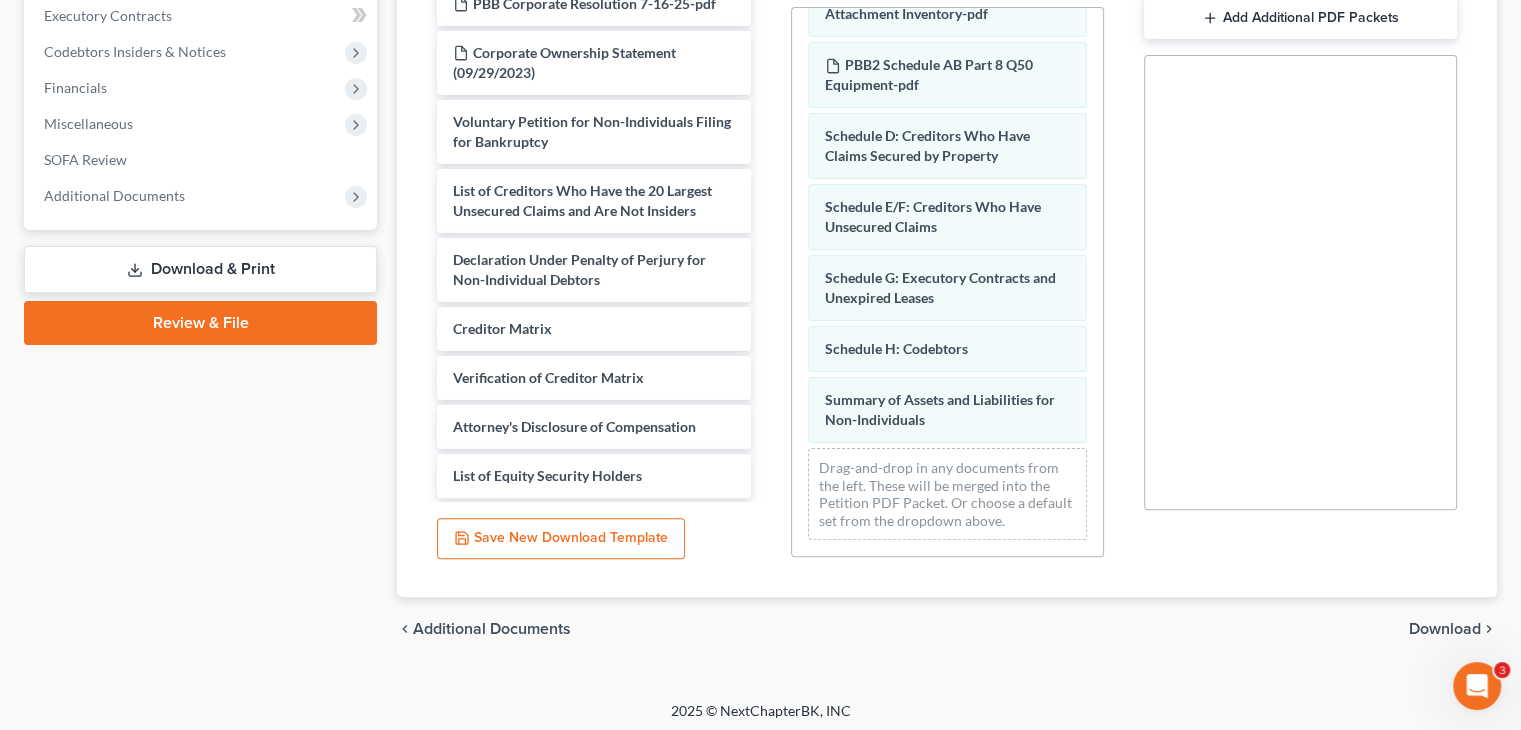 scroll, scrollTop: 210, scrollLeft: 0, axis: vertical 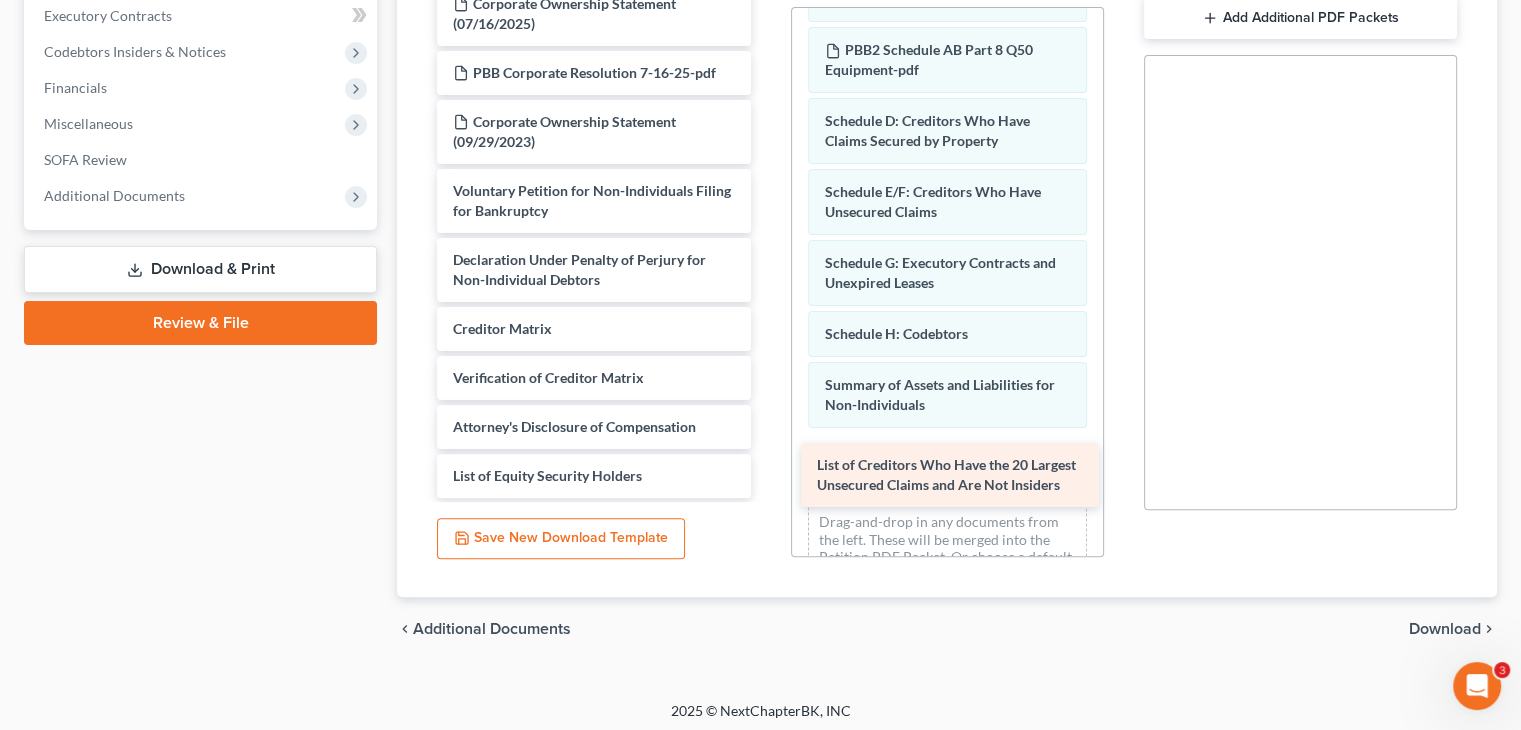 drag, startPoint x: 648, startPoint y: 196, endPoint x: 1012, endPoint y: 475, distance: 458.62512 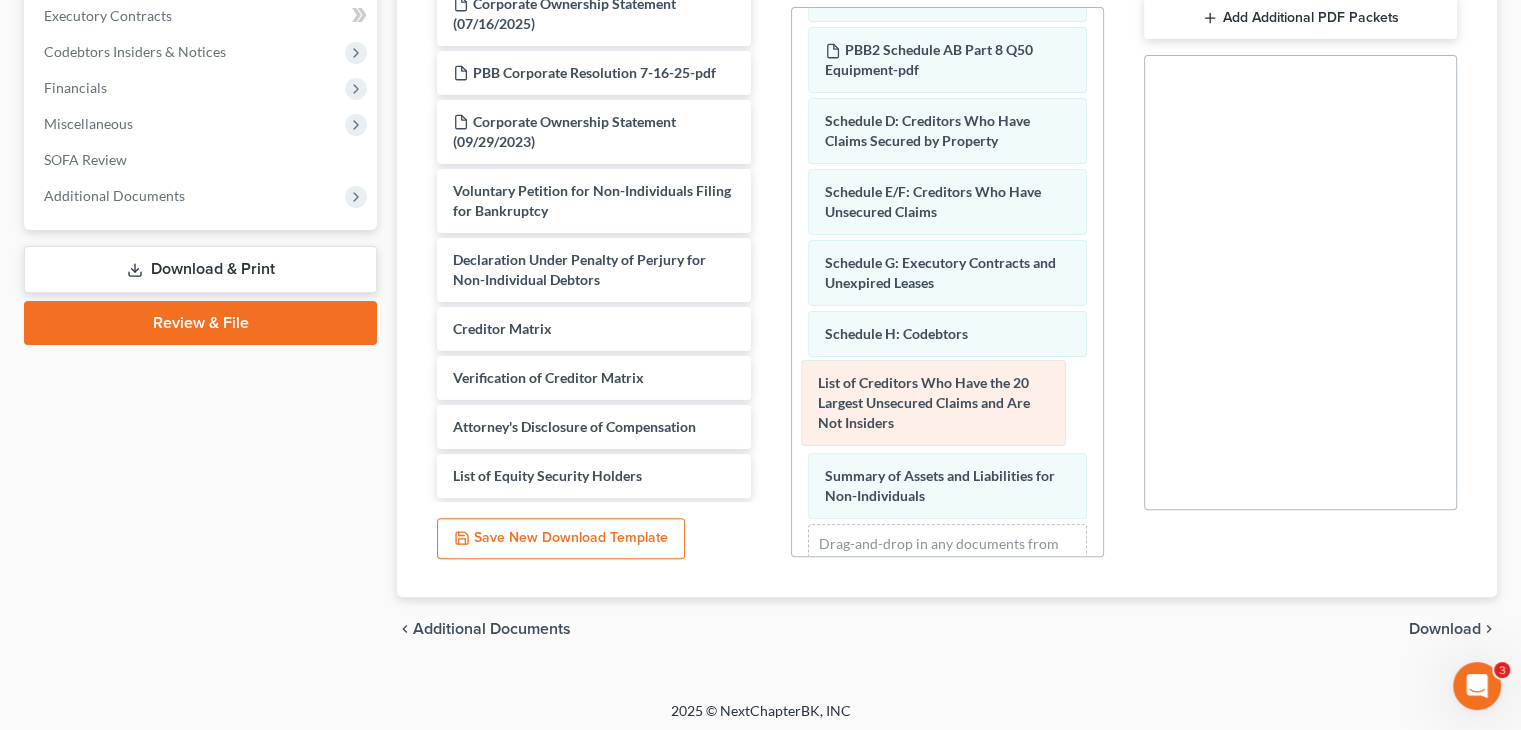 drag, startPoint x: 928, startPoint y: 496, endPoint x: 922, endPoint y: 407, distance: 89.20202 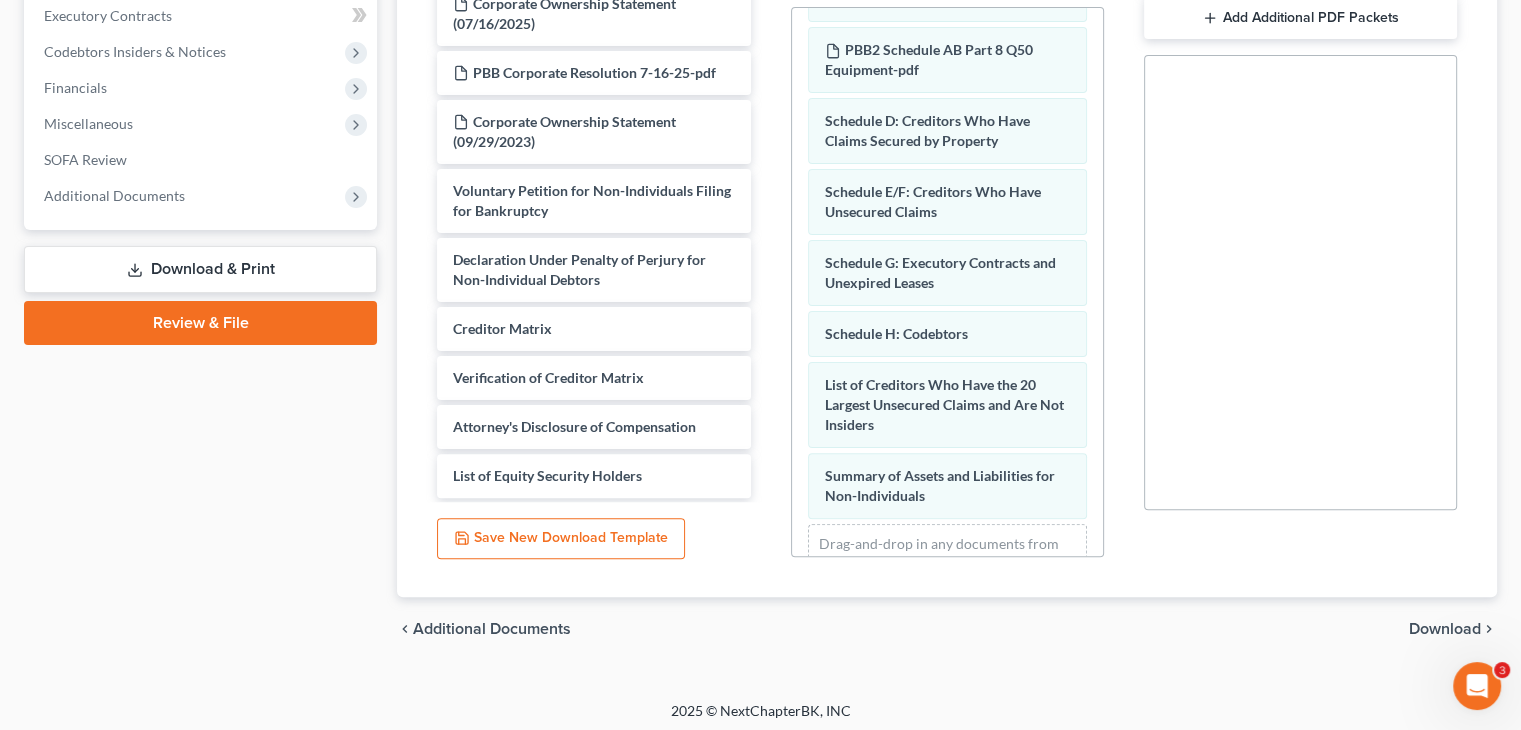 scroll, scrollTop: 300, scrollLeft: 0, axis: vertical 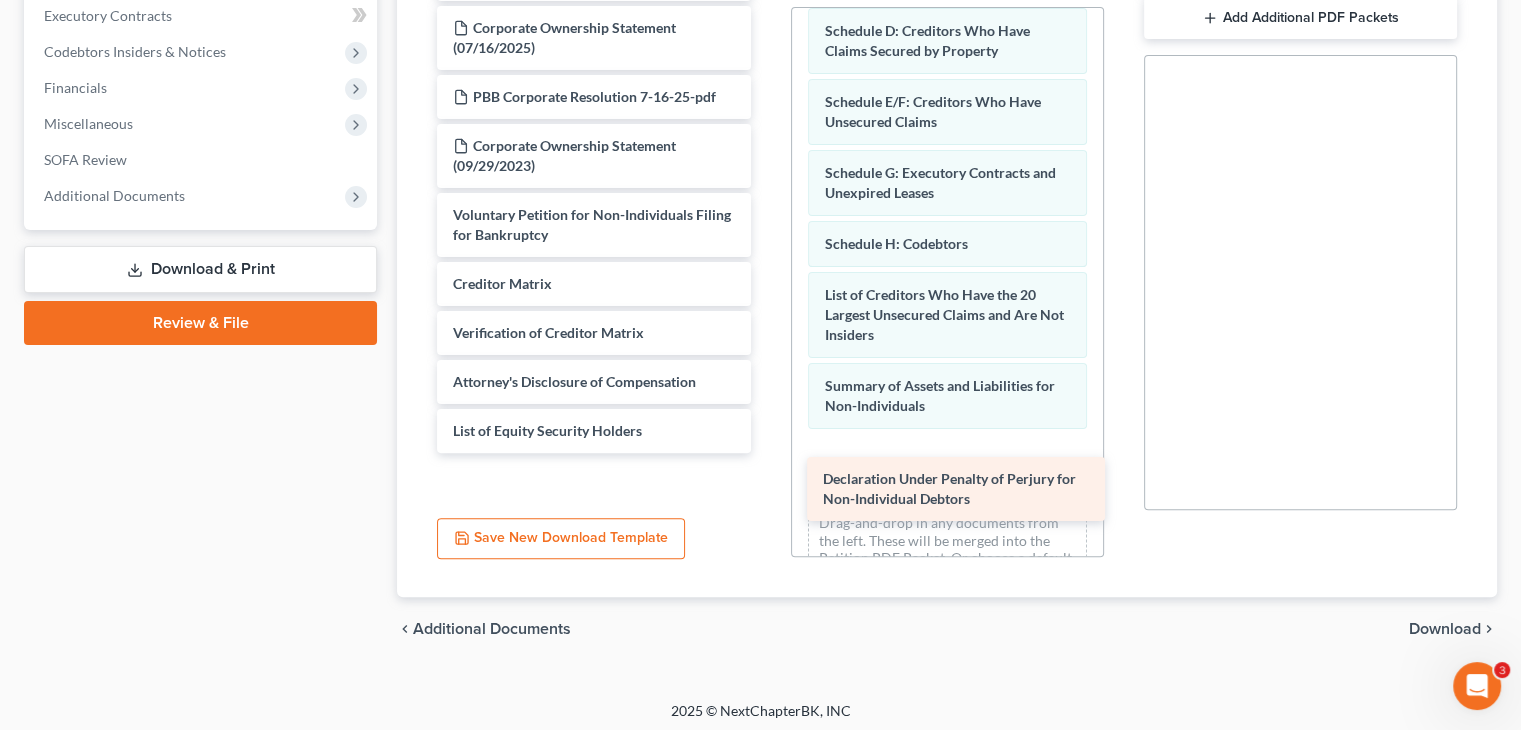 drag, startPoint x: 577, startPoint y: 292, endPoint x: 947, endPoint y: 489, distance: 419.17657 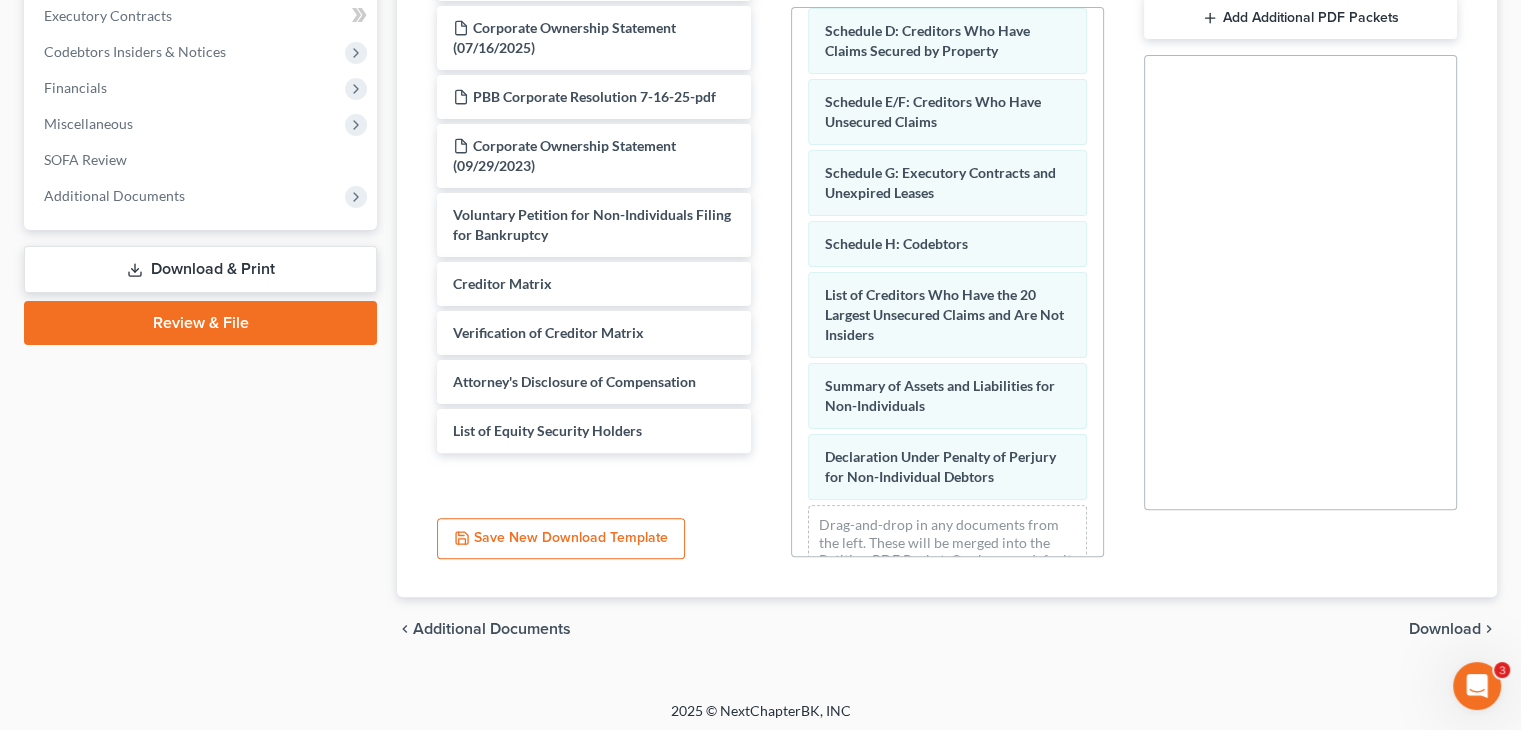 scroll, scrollTop: 371, scrollLeft: 0, axis: vertical 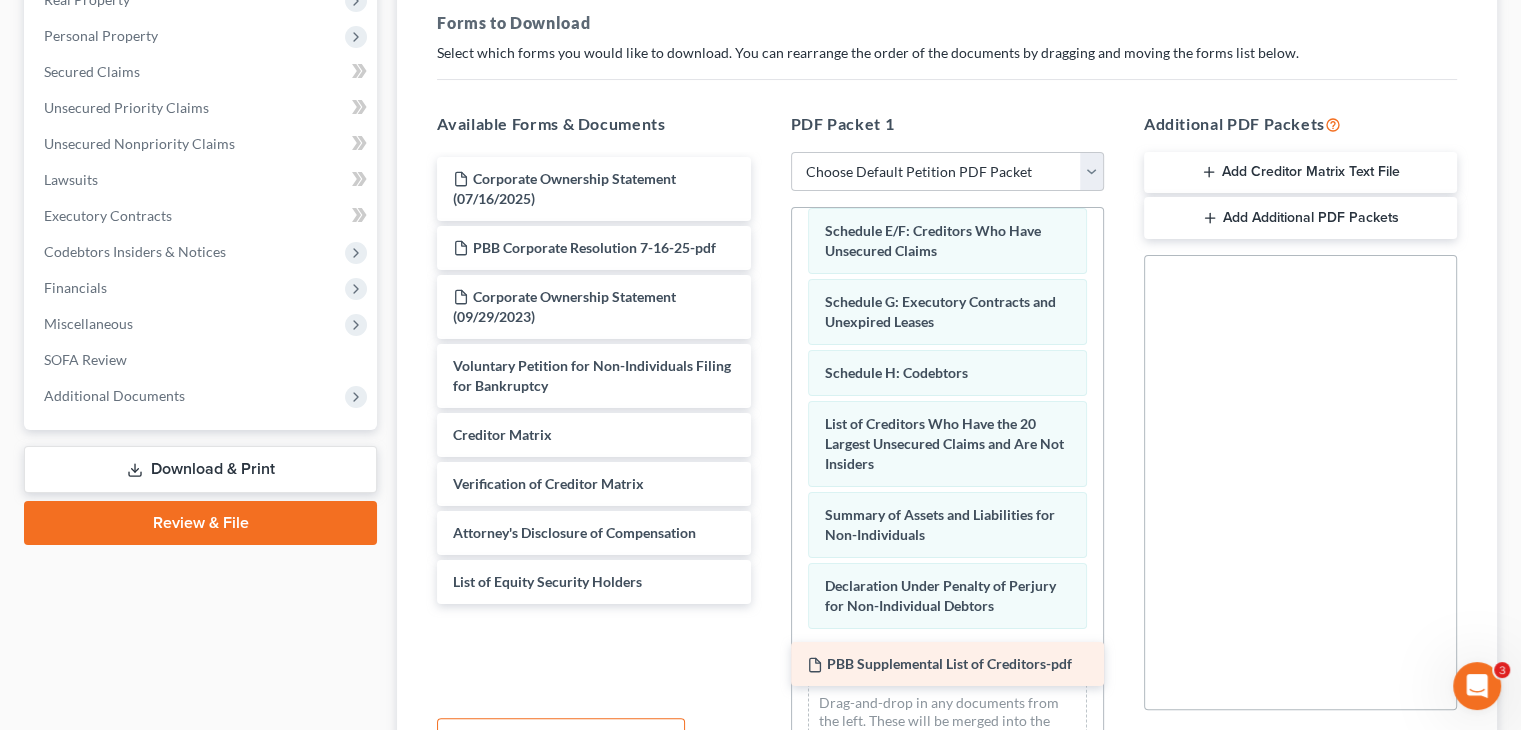 drag, startPoint x: 584, startPoint y: 178, endPoint x: 938, endPoint y: 665, distance: 602.06726 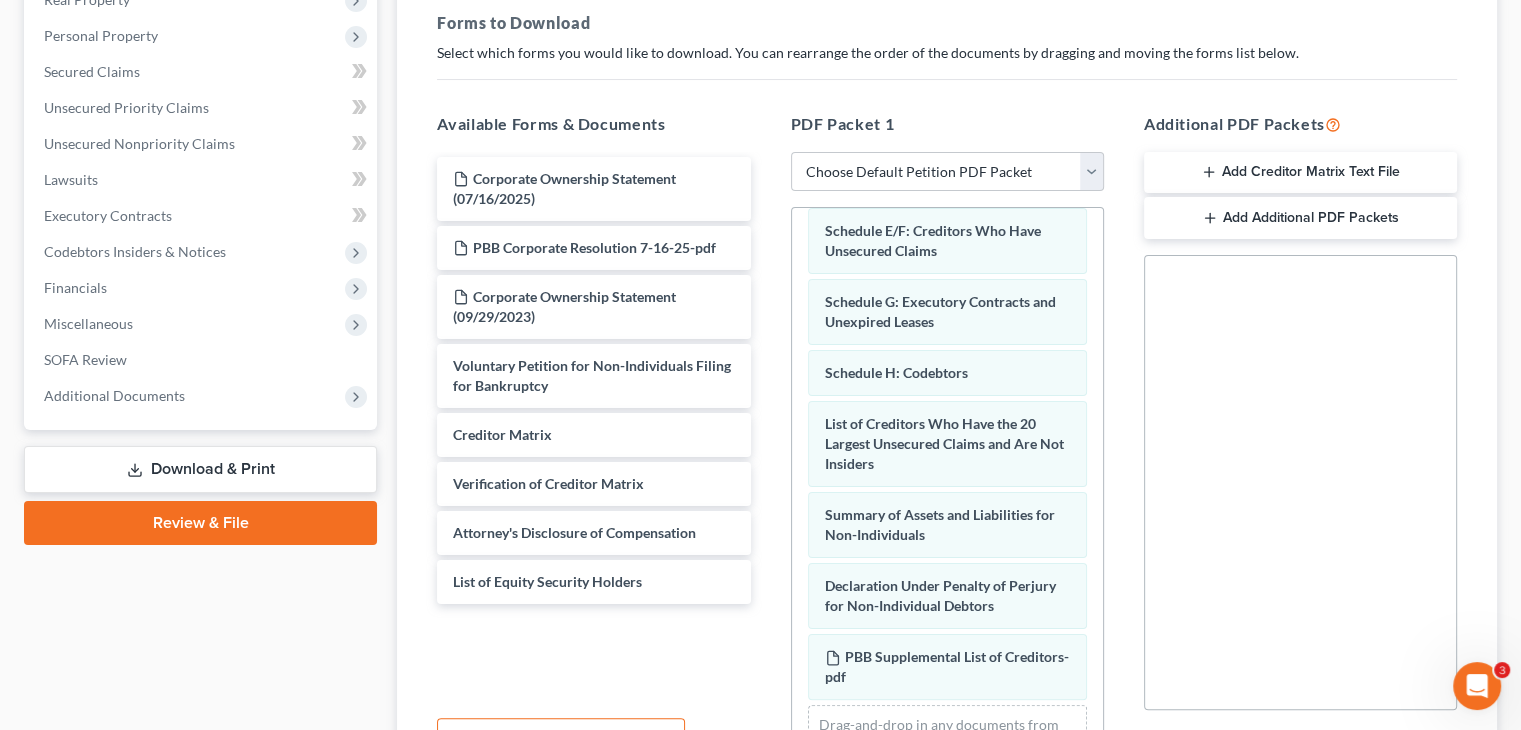 scroll, scrollTop: 442, scrollLeft: 0, axis: vertical 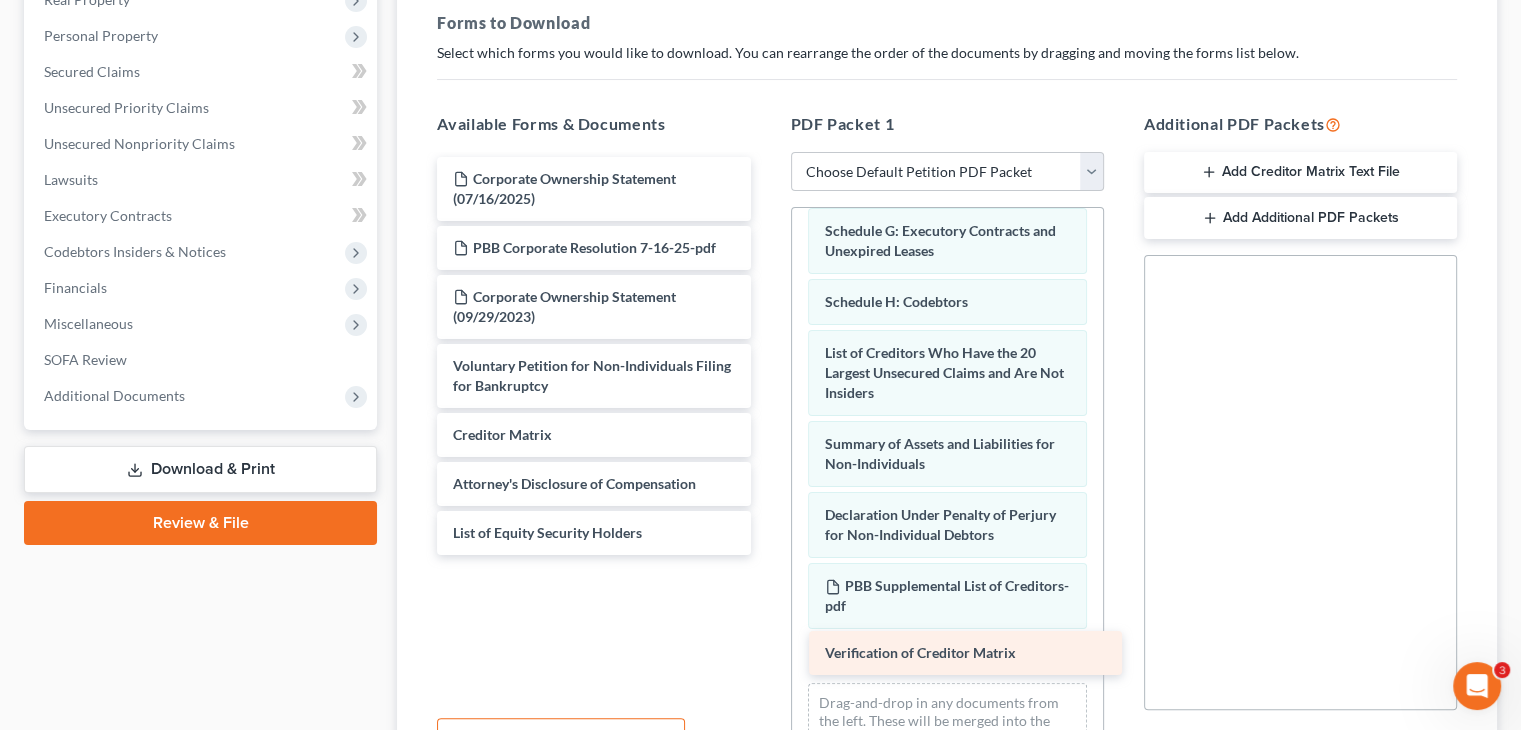 drag, startPoint x: 548, startPoint y: 486, endPoint x: 920, endPoint y: 657, distance: 409.42032 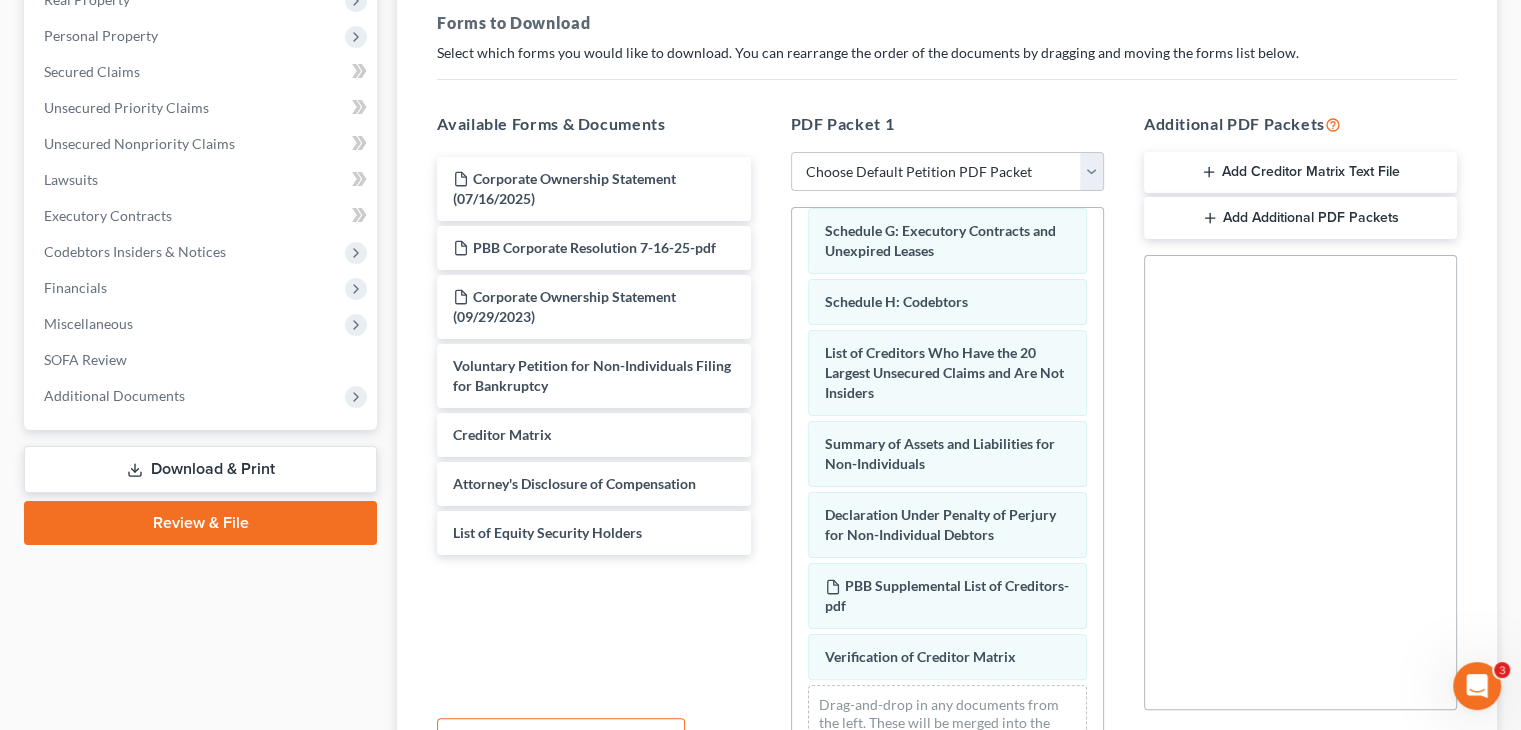 scroll, scrollTop: 492, scrollLeft: 0, axis: vertical 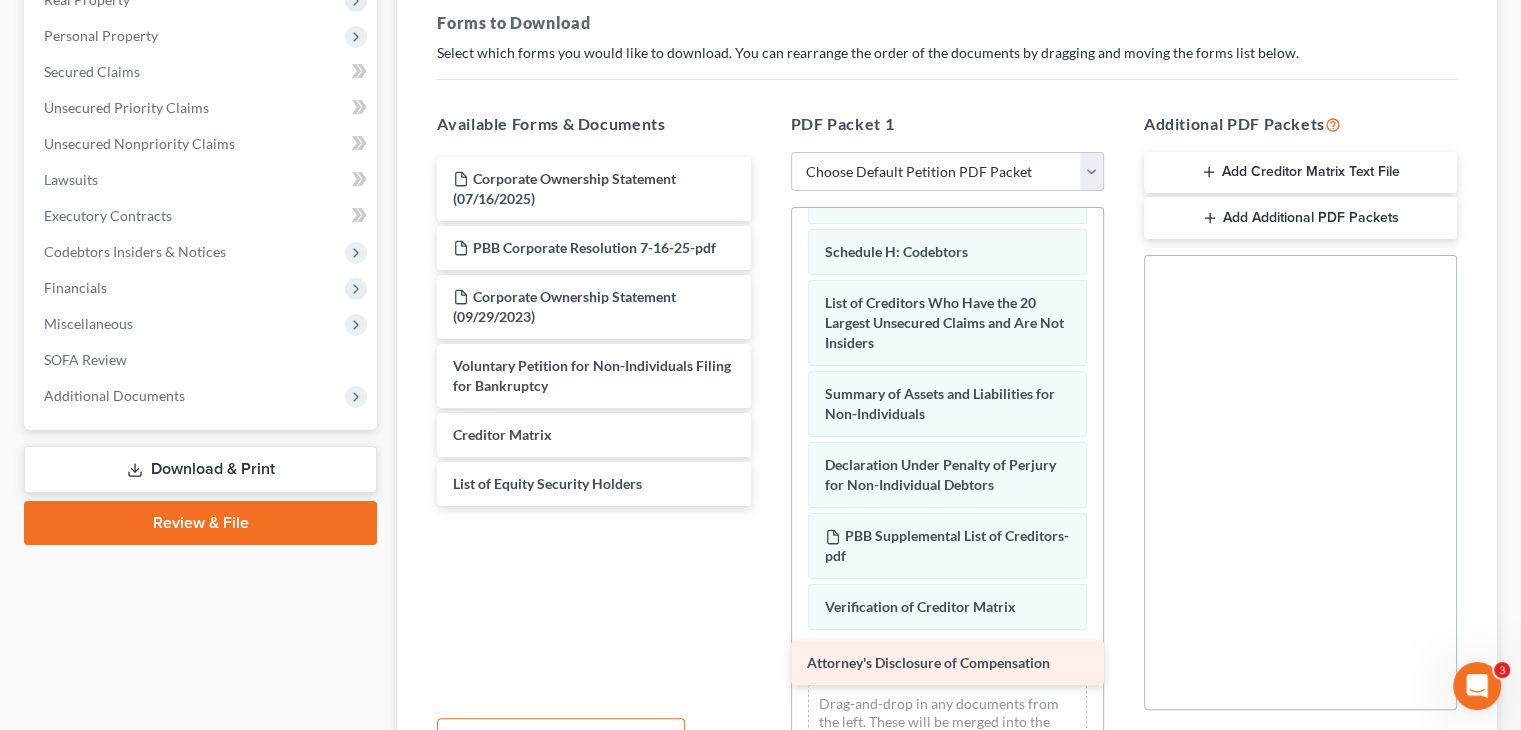 drag, startPoint x: 548, startPoint y: 479, endPoint x: 902, endPoint y: 660, distance: 397.589 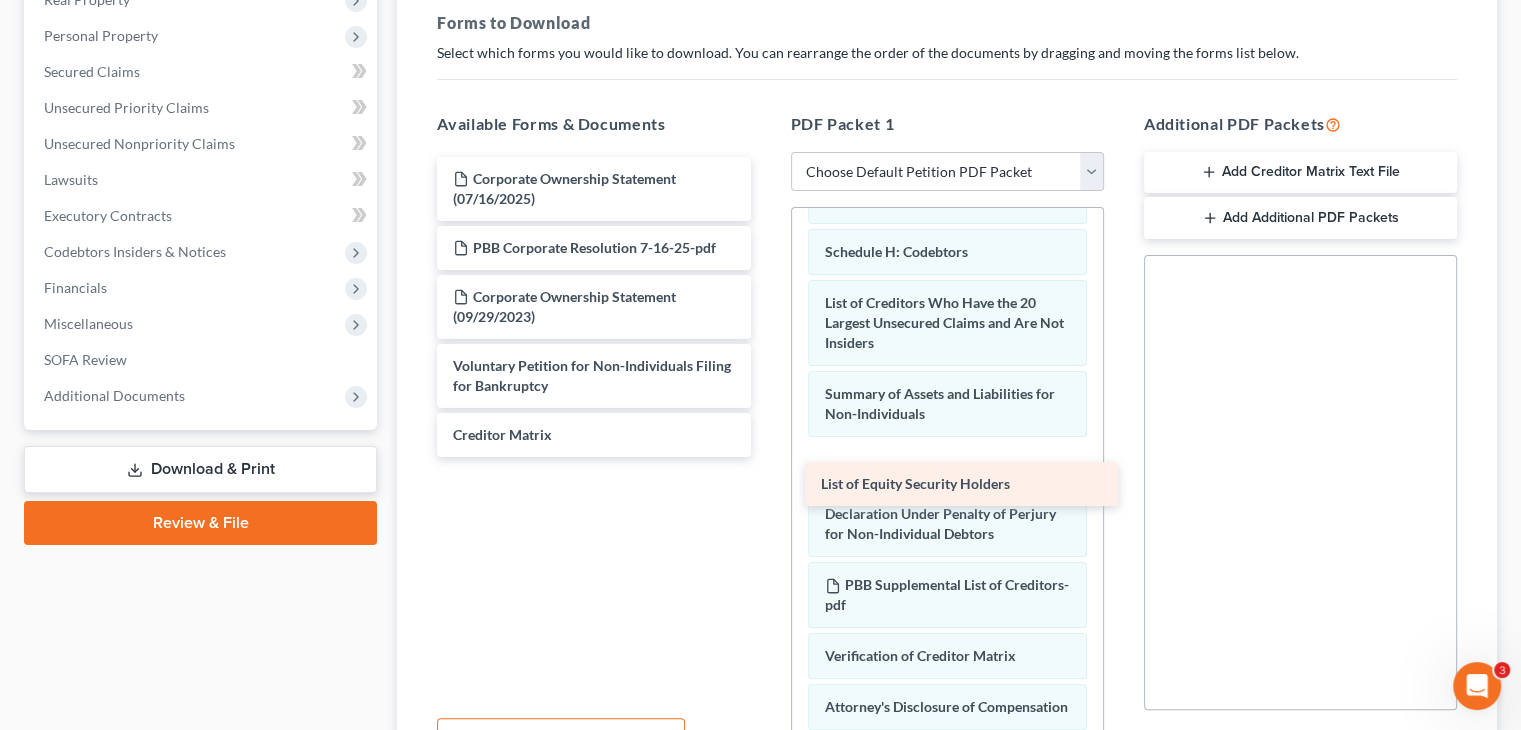drag, startPoint x: 530, startPoint y: 480, endPoint x: 898, endPoint y: 482, distance: 368.00543 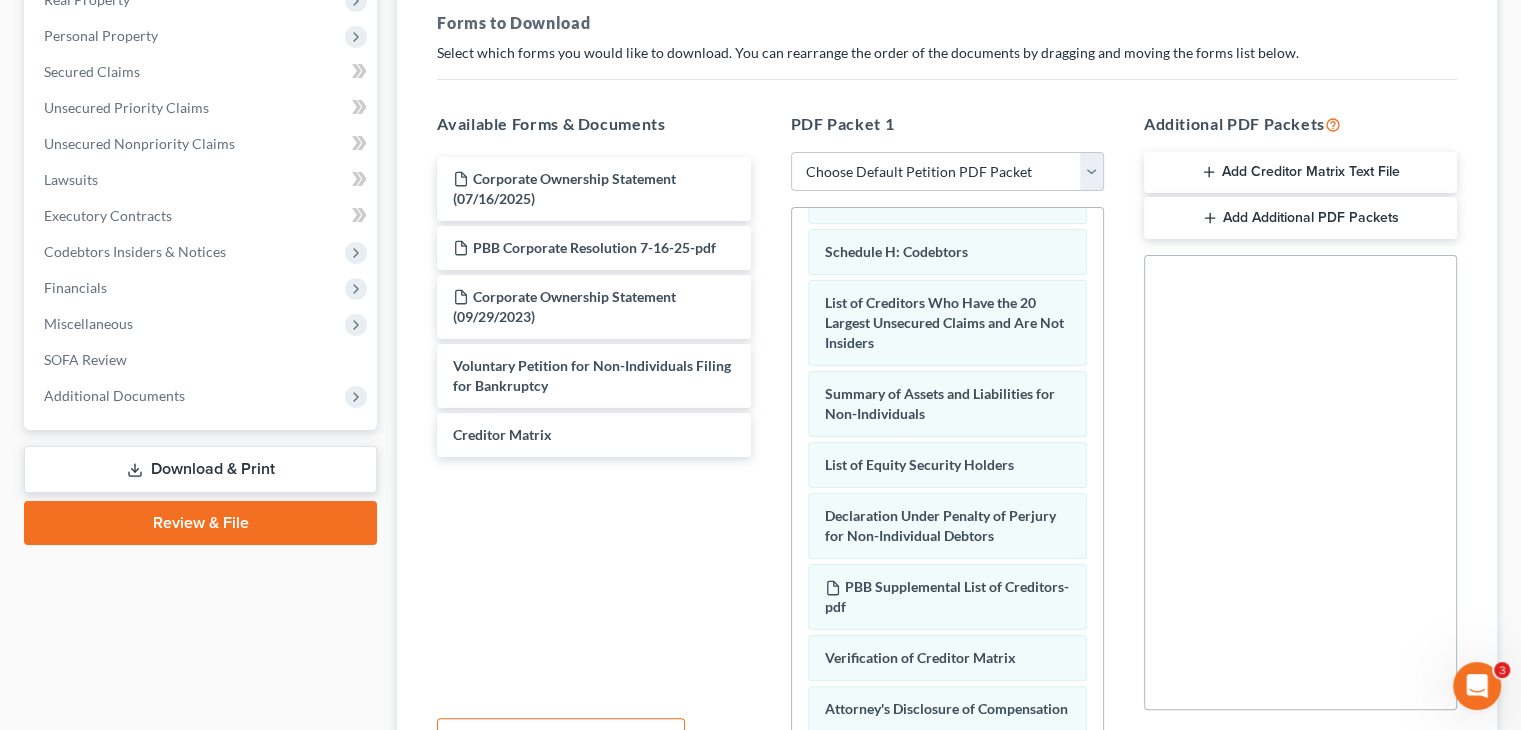 scroll, scrollTop: 613, scrollLeft: 0, axis: vertical 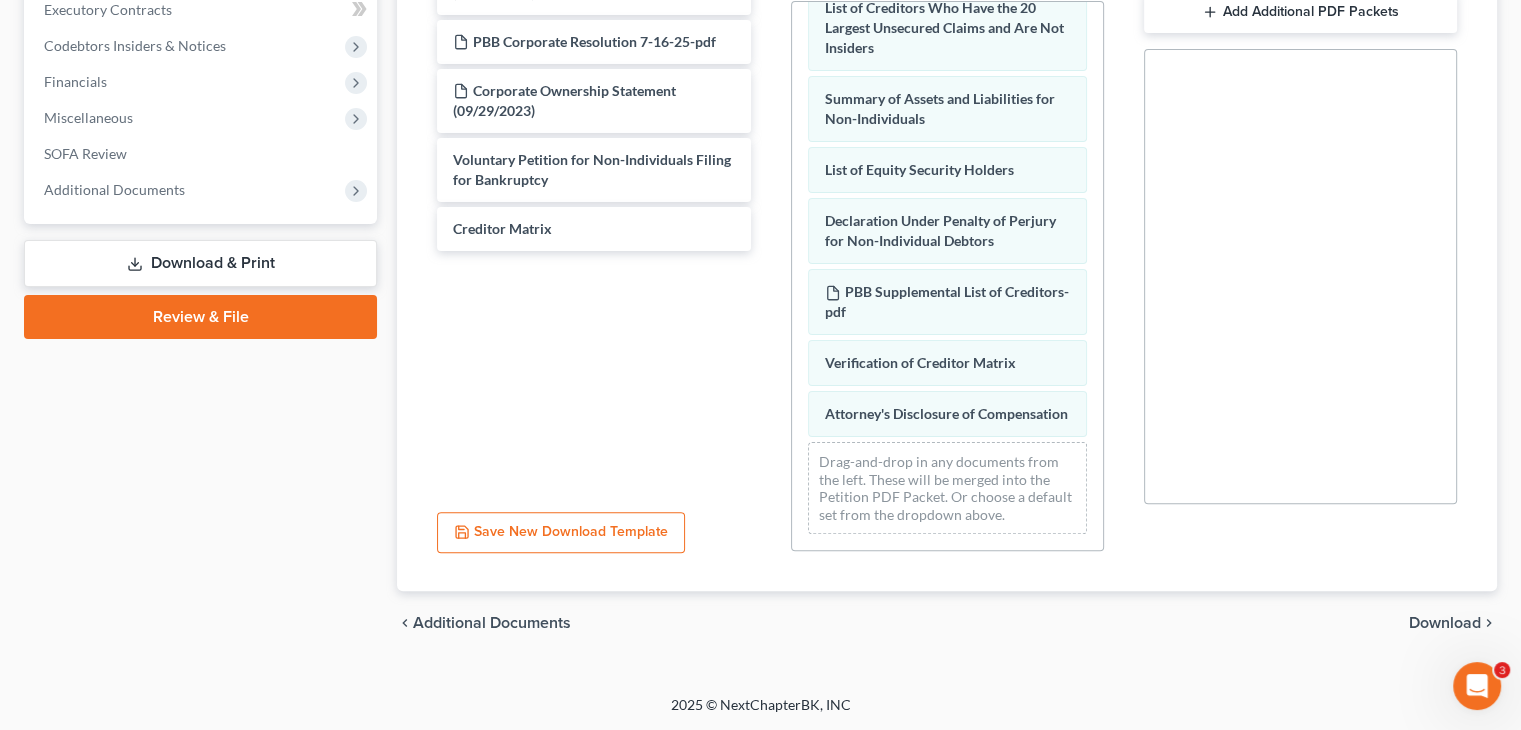click on "Download" at bounding box center [1445, 623] 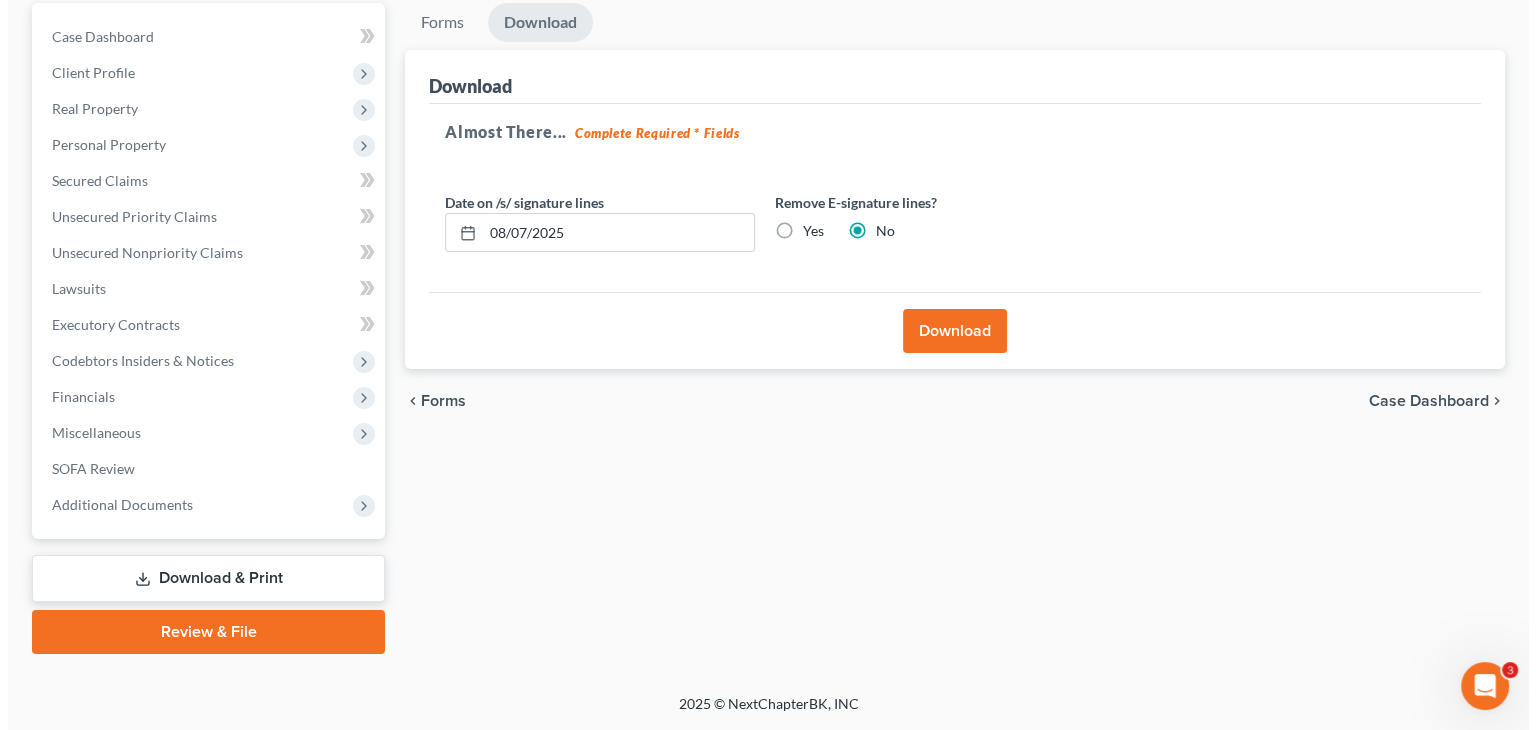 scroll, scrollTop: 188, scrollLeft: 0, axis: vertical 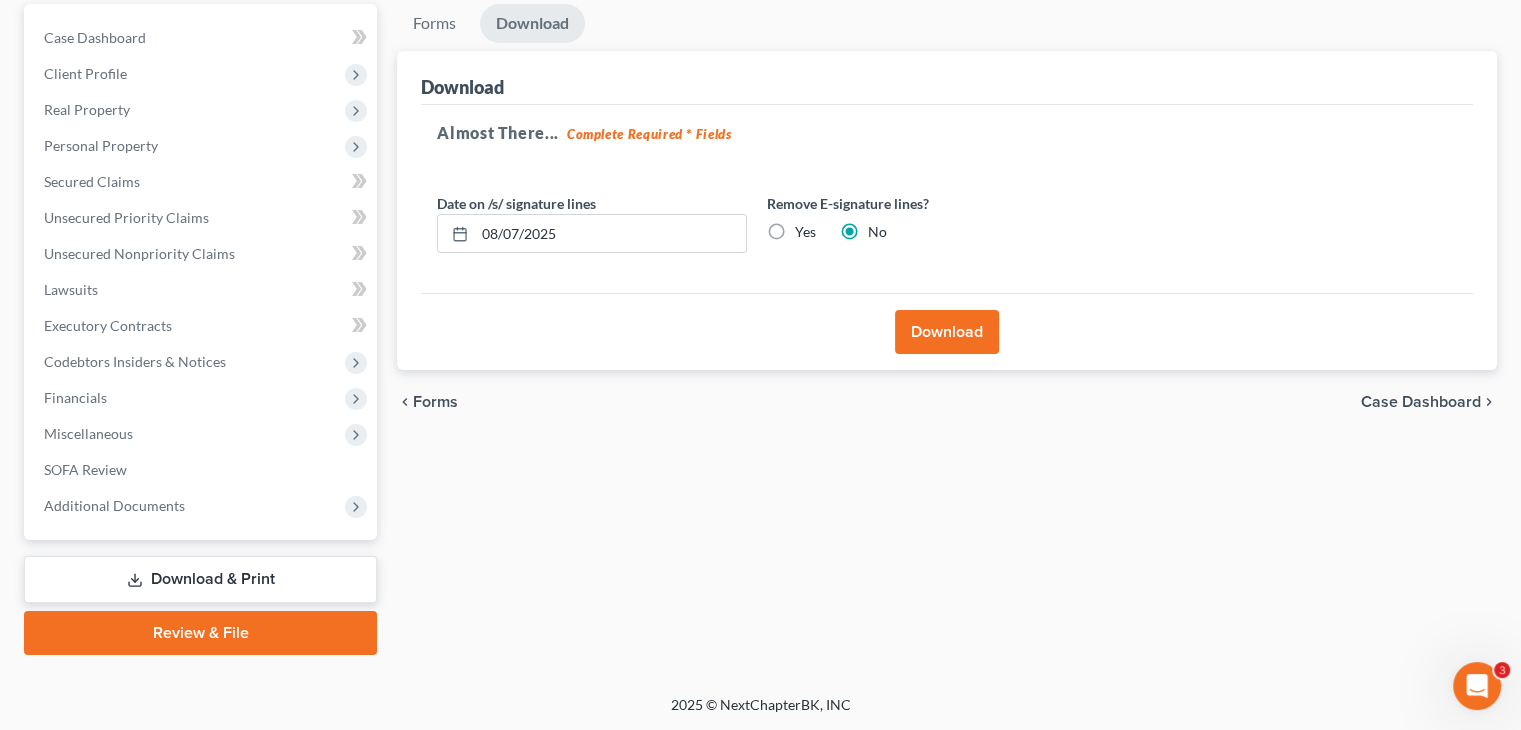 click on "Download" at bounding box center [947, 332] 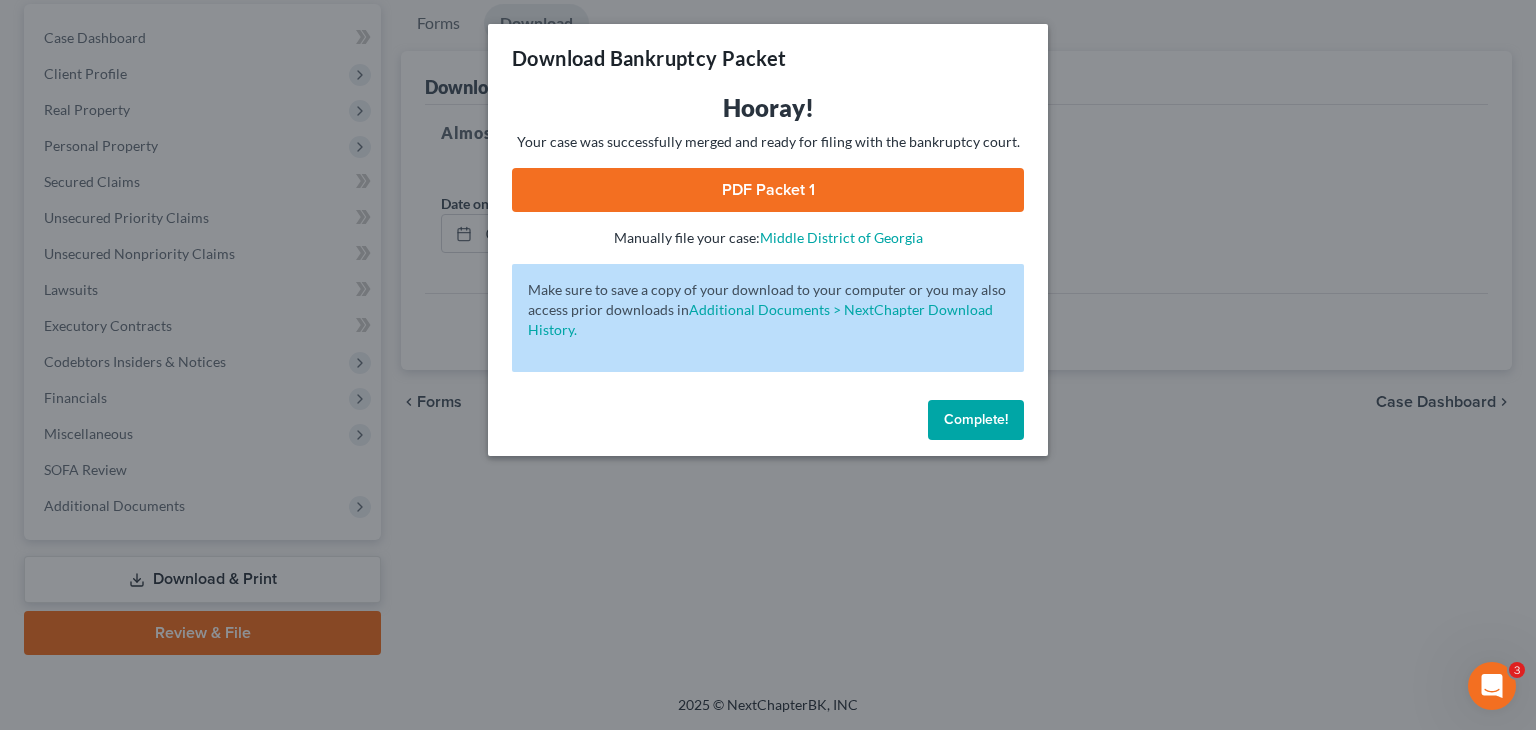 click on "PDF Packet 1" at bounding box center [768, 190] 